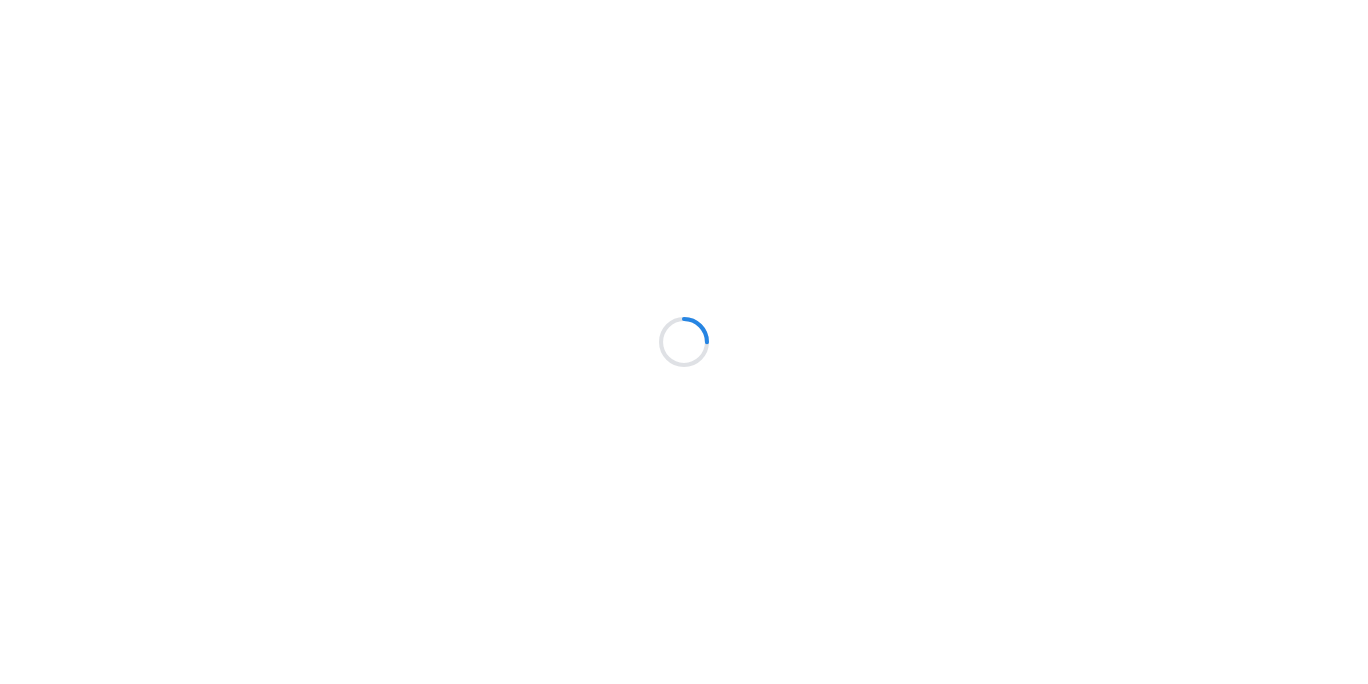 scroll, scrollTop: 0, scrollLeft: 0, axis: both 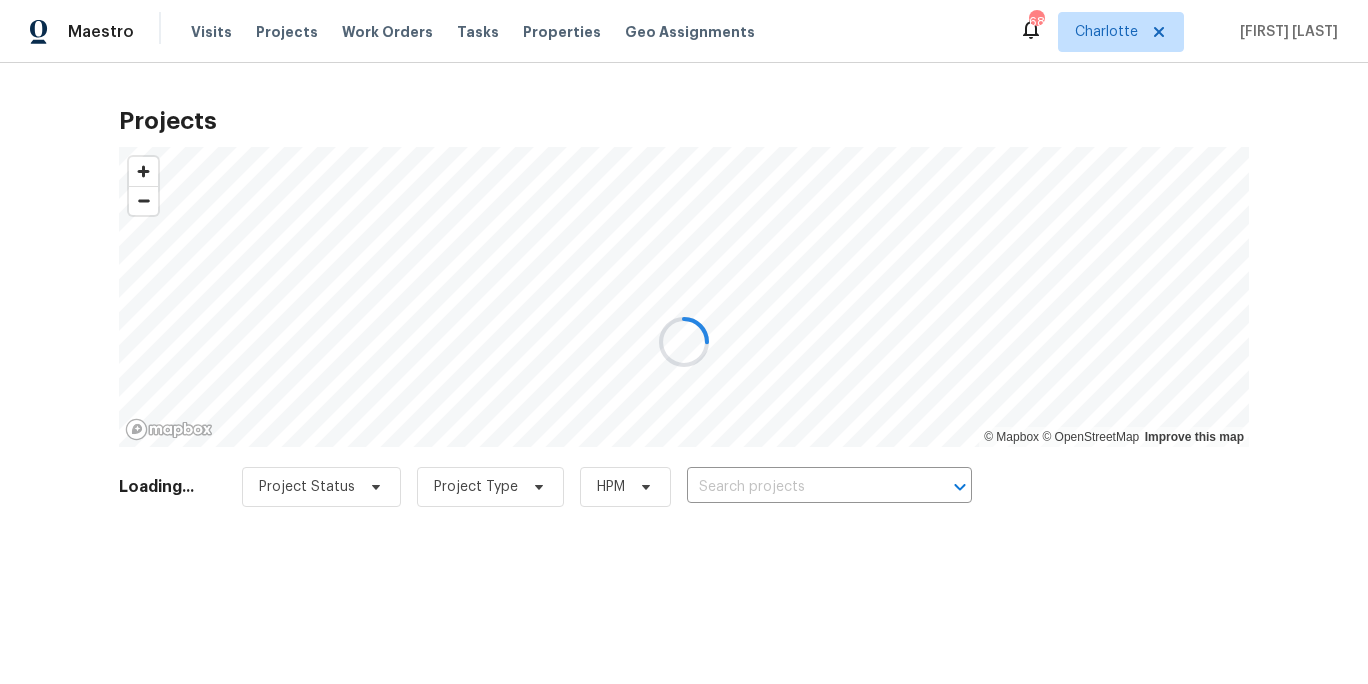 click at bounding box center [684, 342] 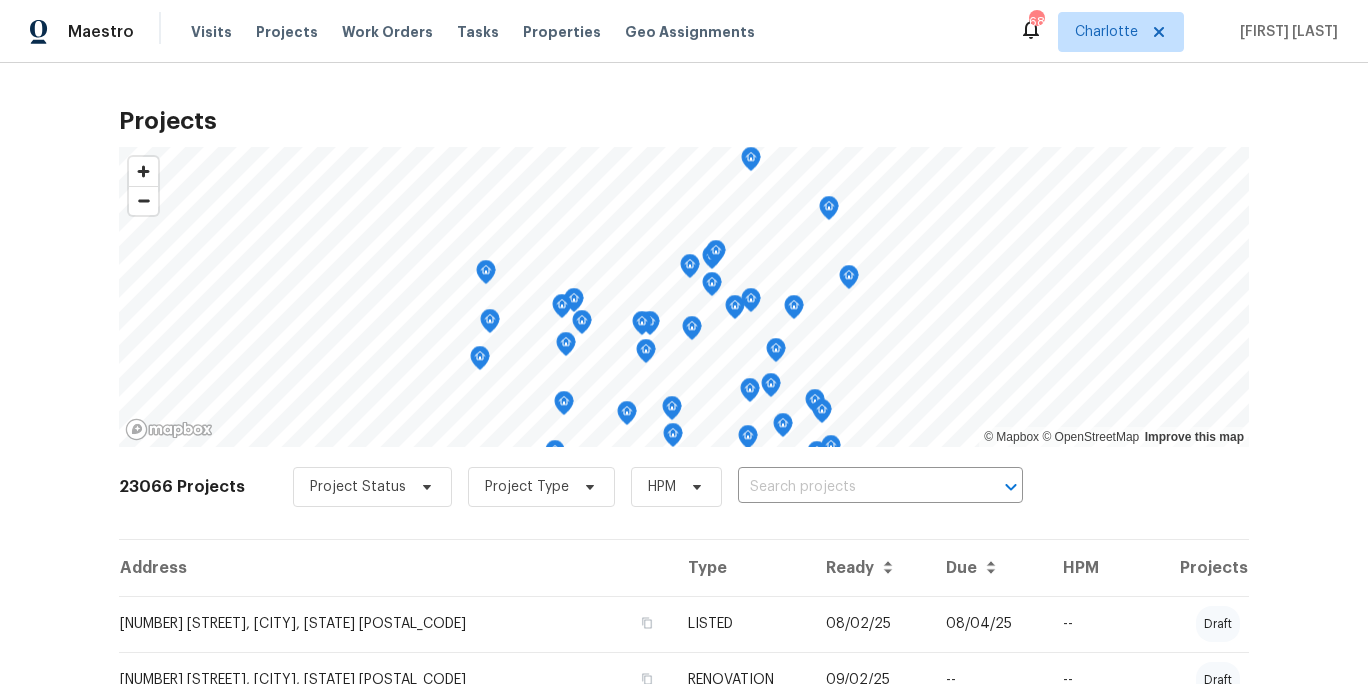 drag, startPoint x: 558, startPoint y: 28, endPoint x: 585, endPoint y: 55, distance: 38.183765 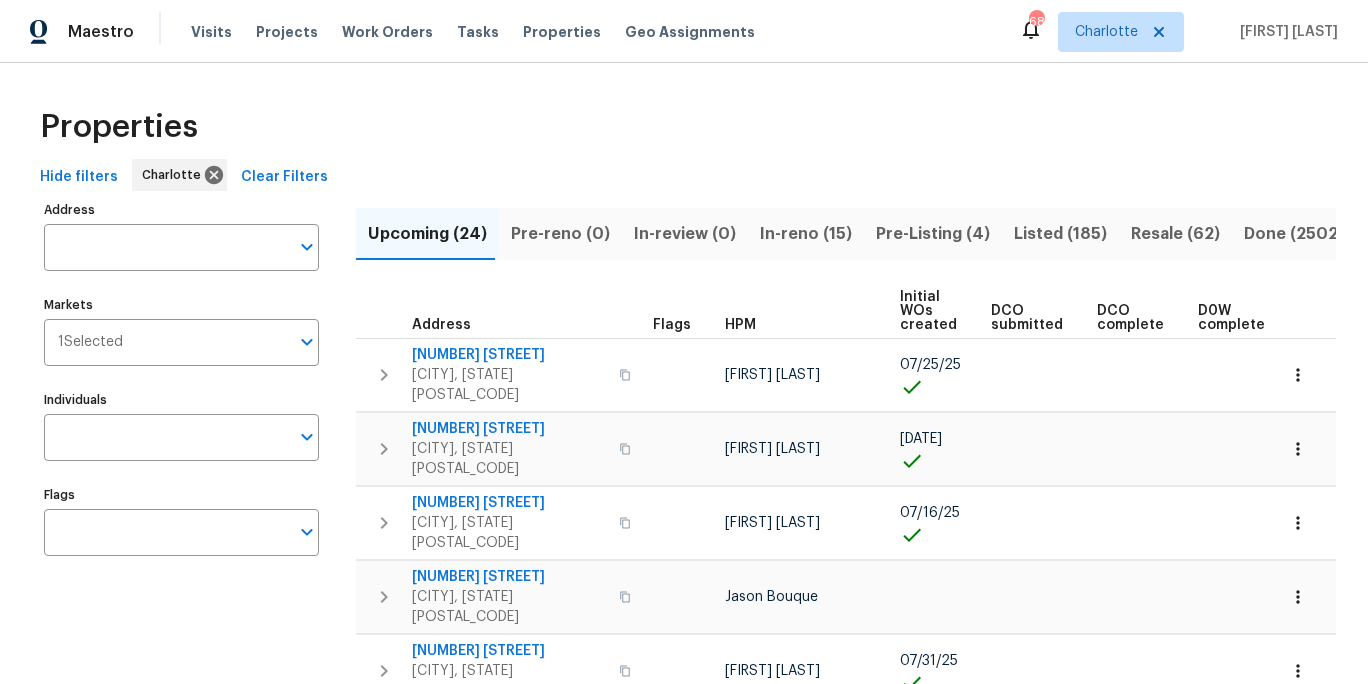 scroll, scrollTop: 0, scrollLeft: 0, axis: both 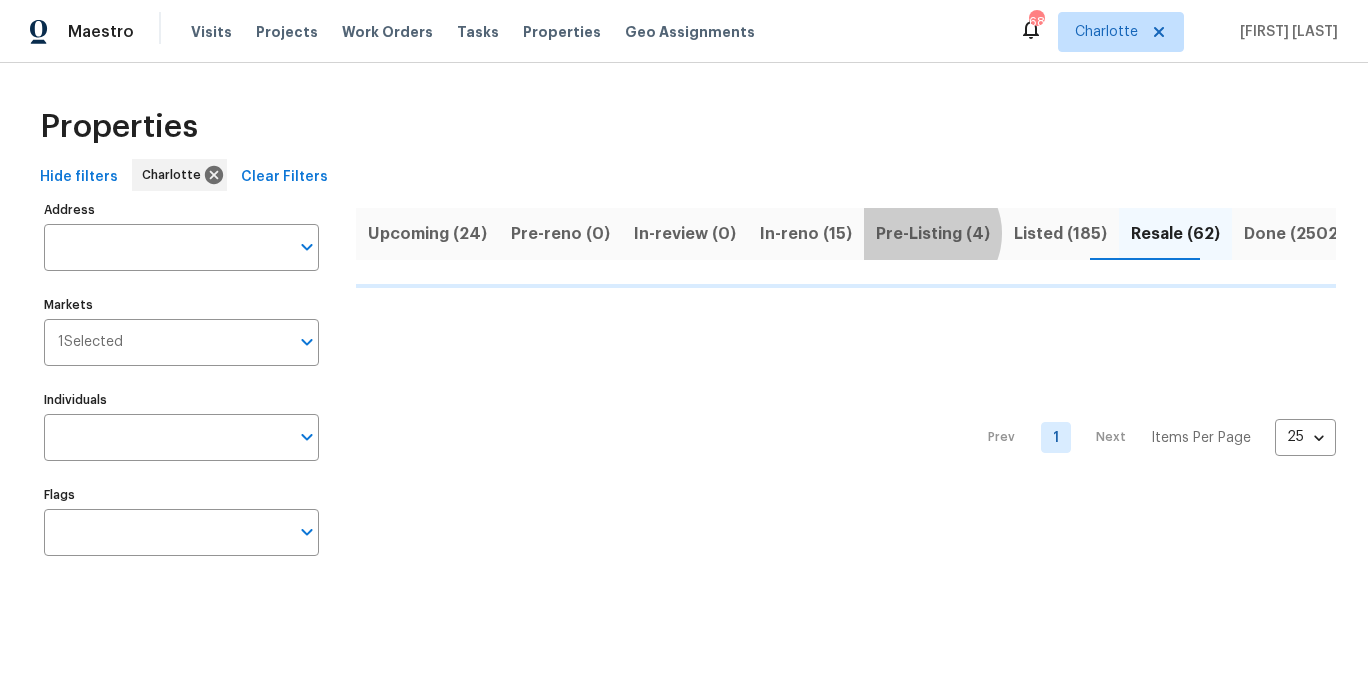 click on "Pre-Listing (4)" at bounding box center [933, 234] 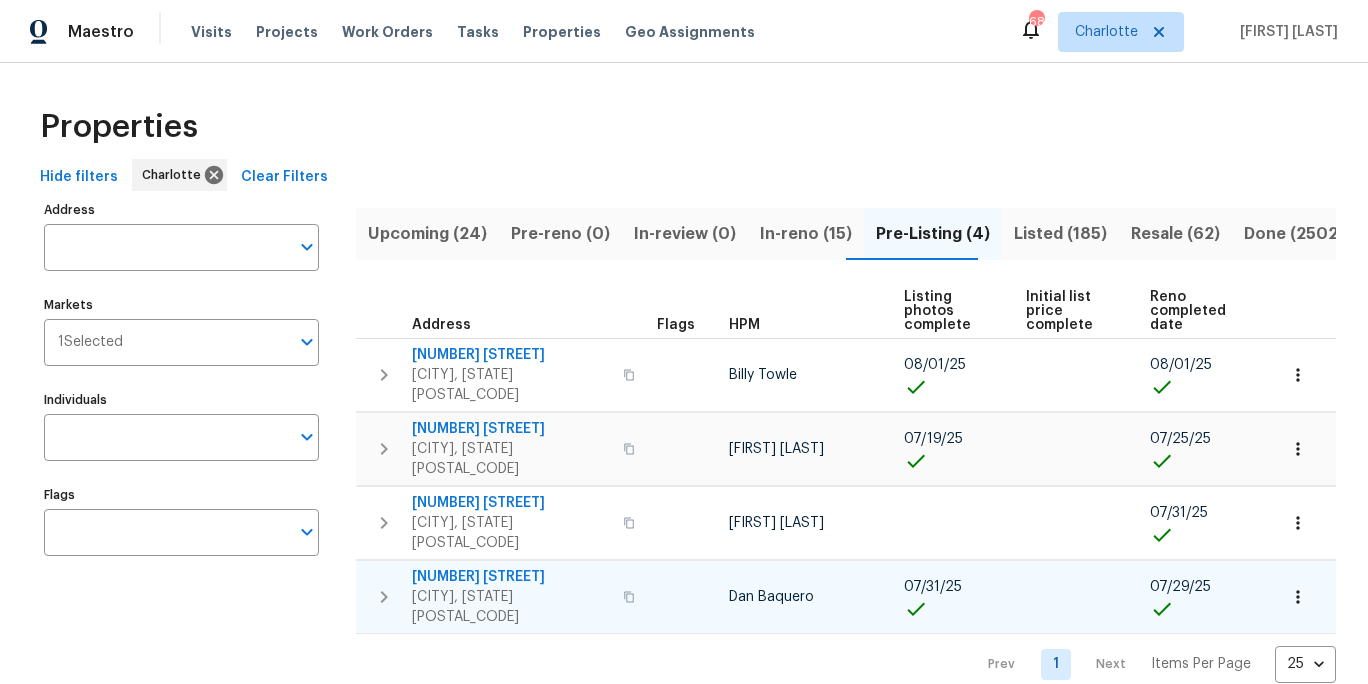 click on "6612 Tor Dr" at bounding box center [511, 577] 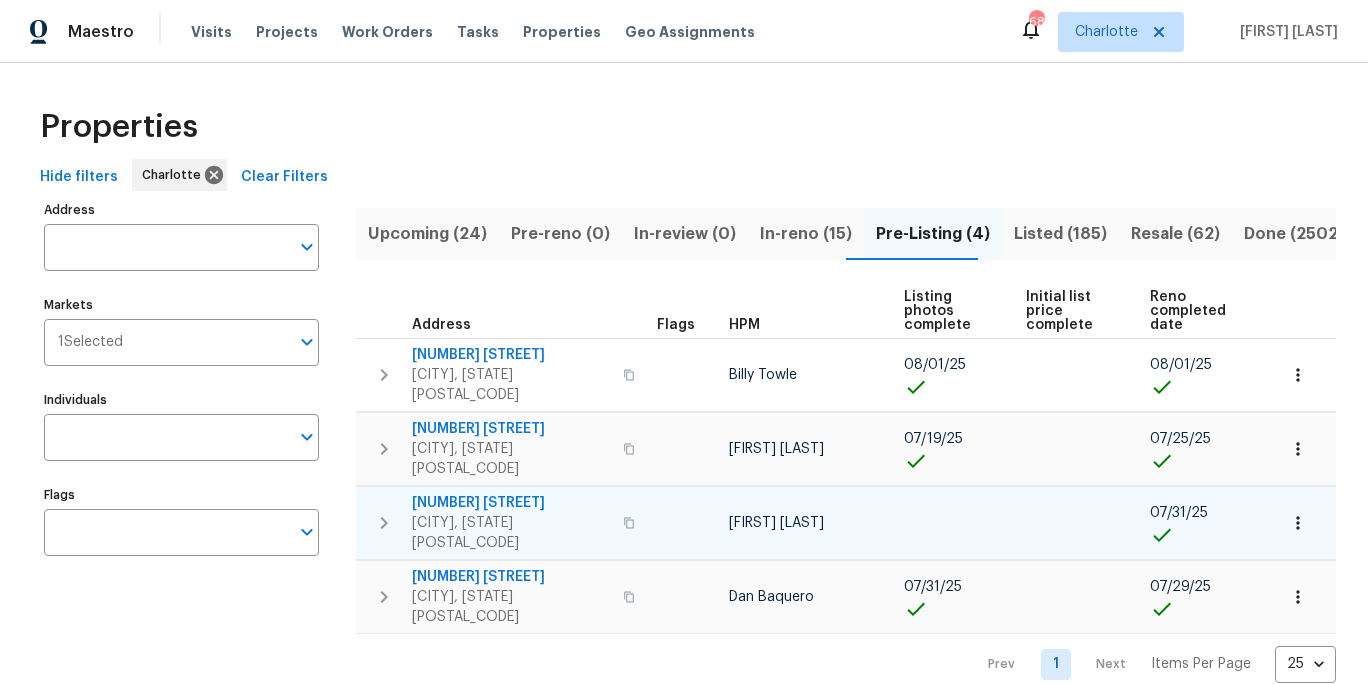 click on "2903 Rosemeade Dr" at bounding box center (511, 503) 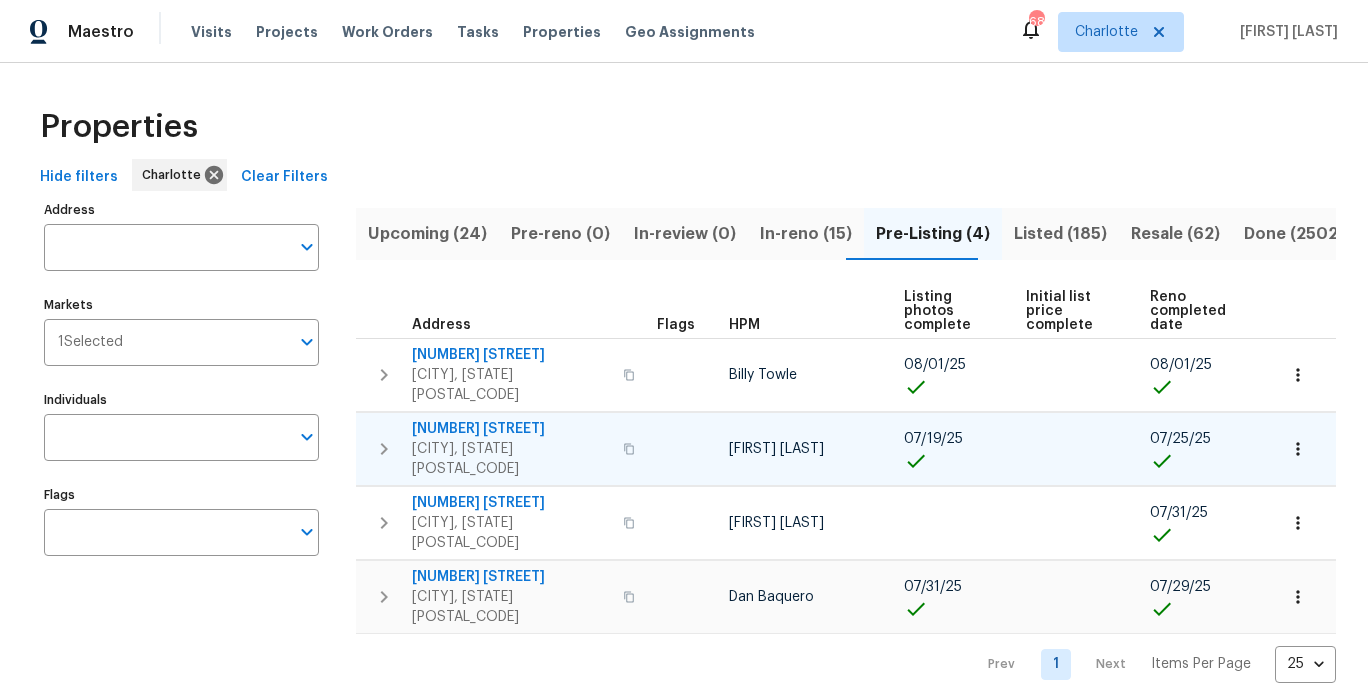 click on "301 Briarcliff Dr" at bounding box center [511, 429] 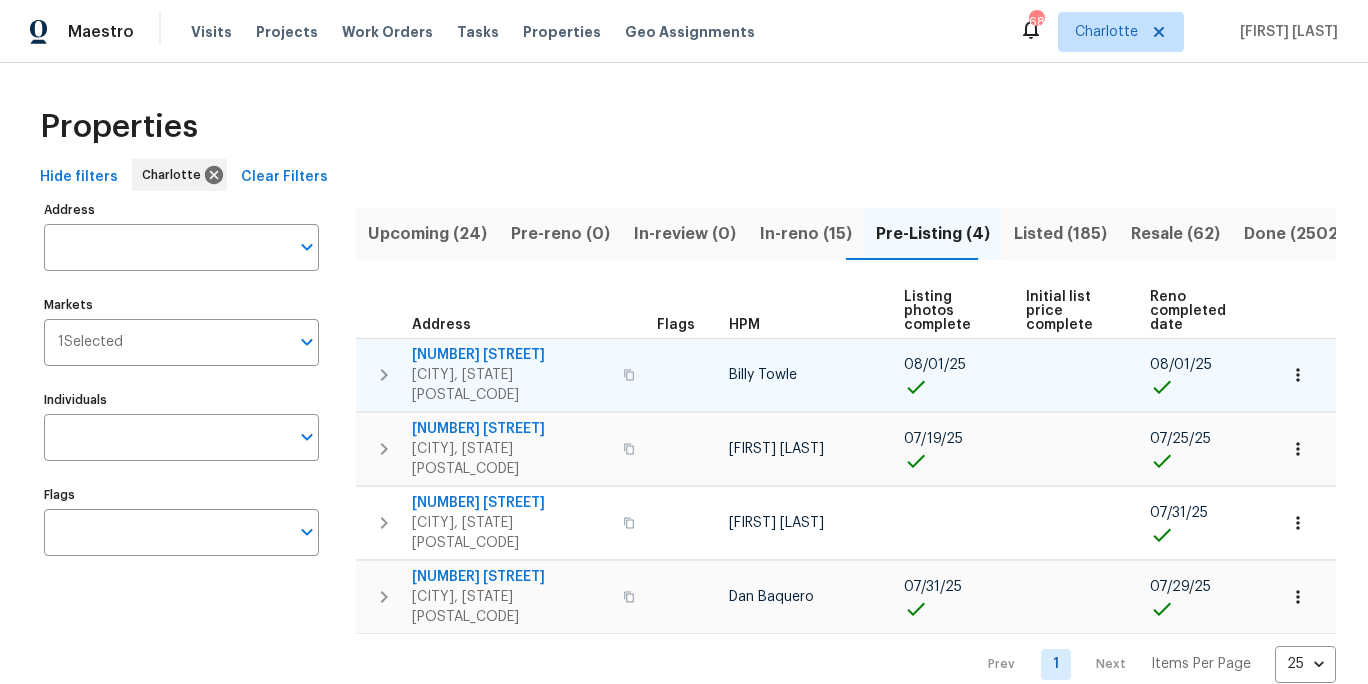click on "5142 Sedgefield Dr" at bounding box center (511, 355) 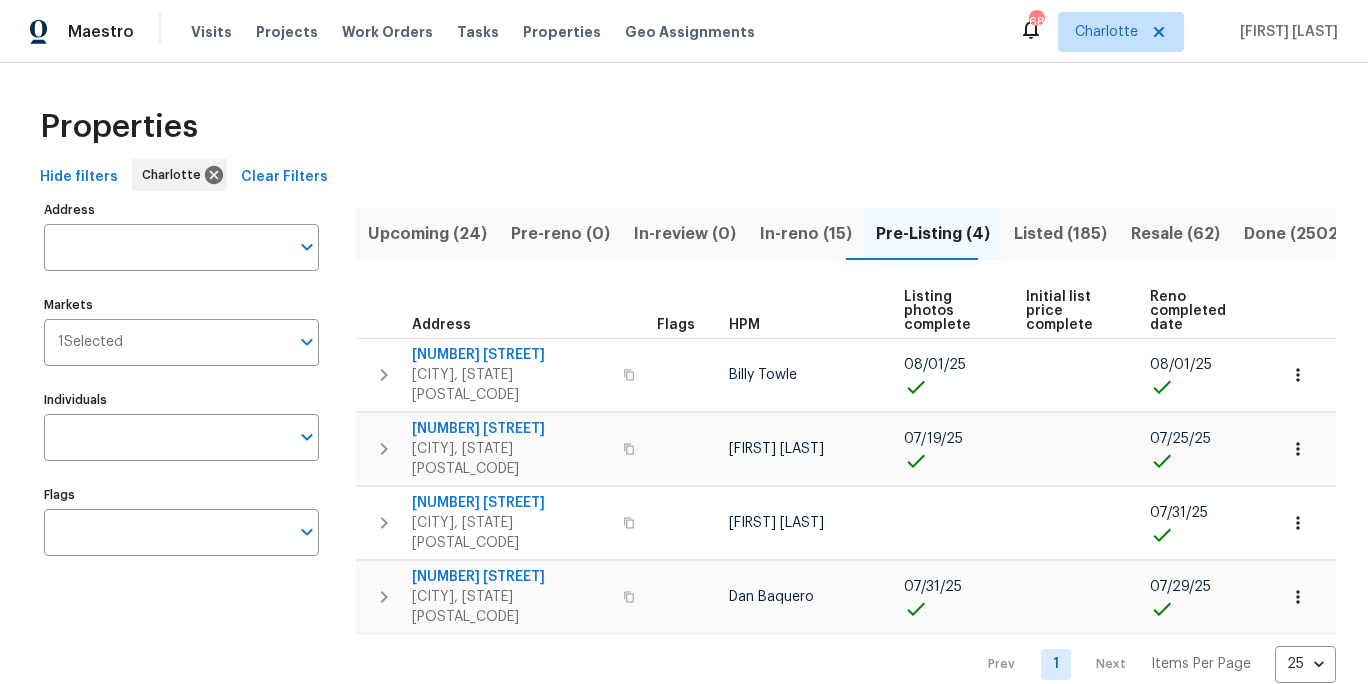 click on "Properties" at bounding box center (684, 127) 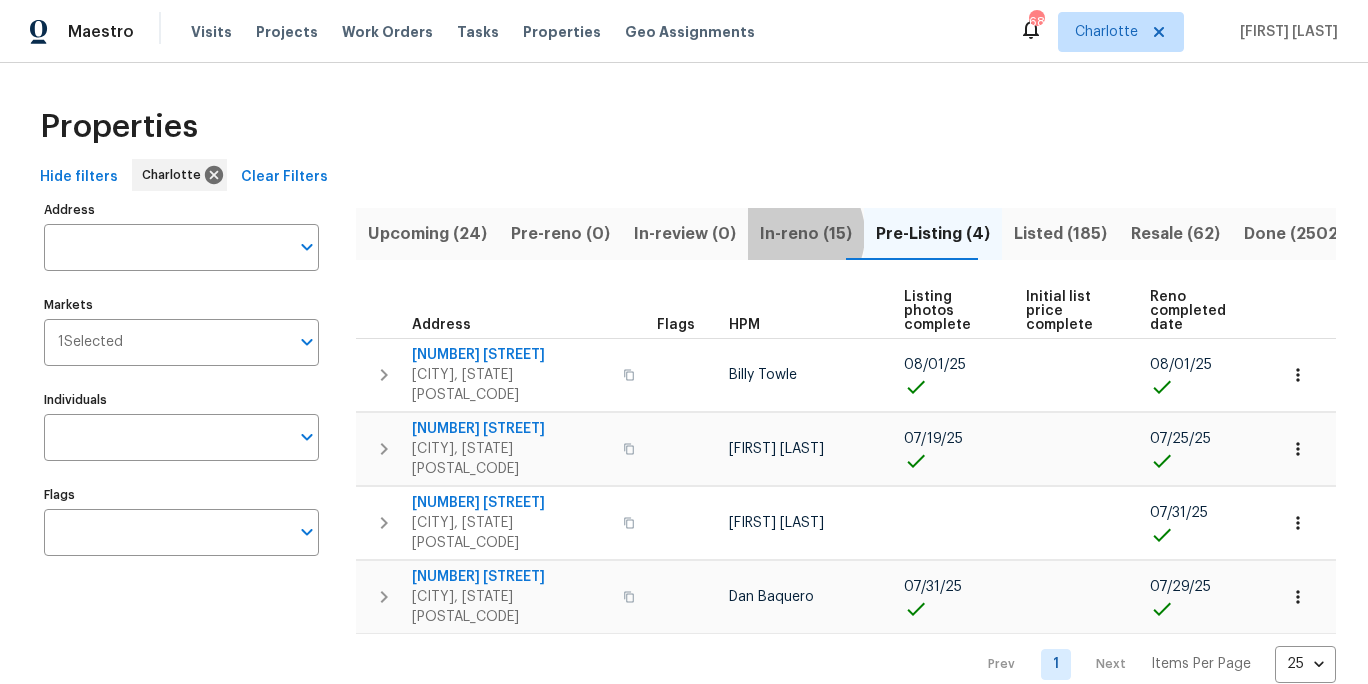 click on "In-reno (15)" at bounding box center [806, 234] 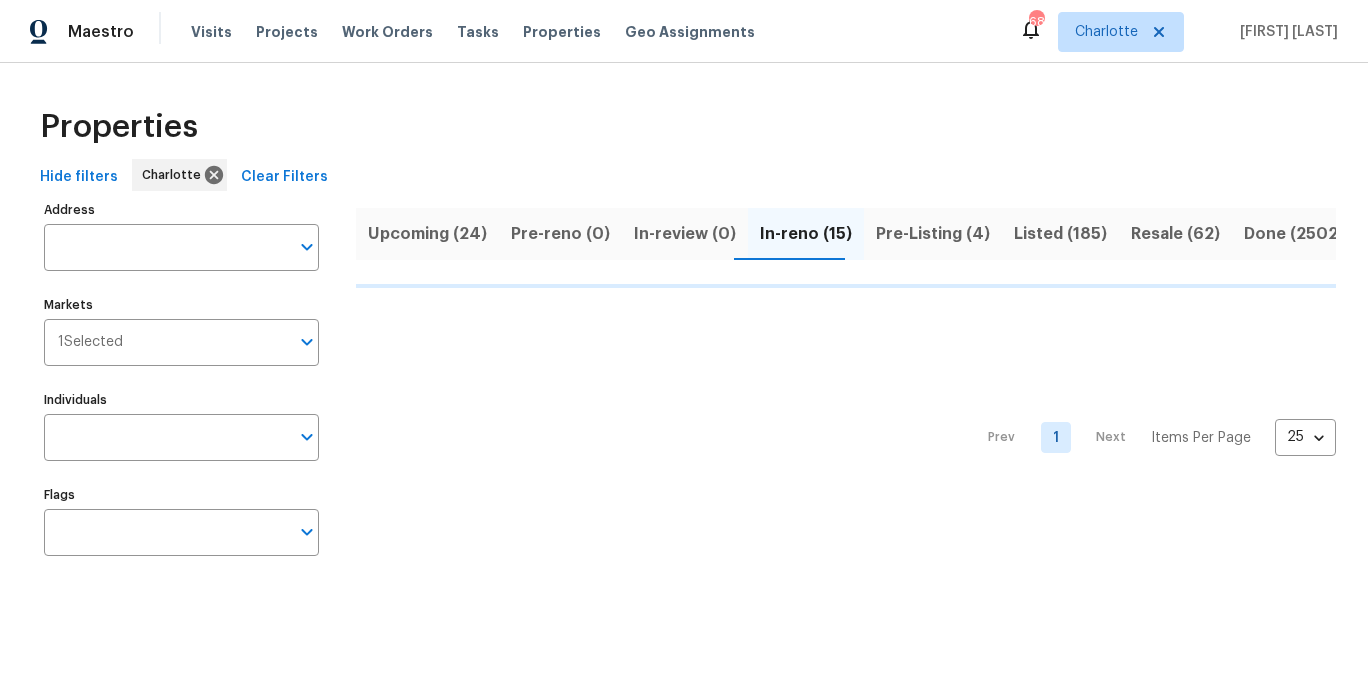 click on "Properties" at bounding box center [684, 127] 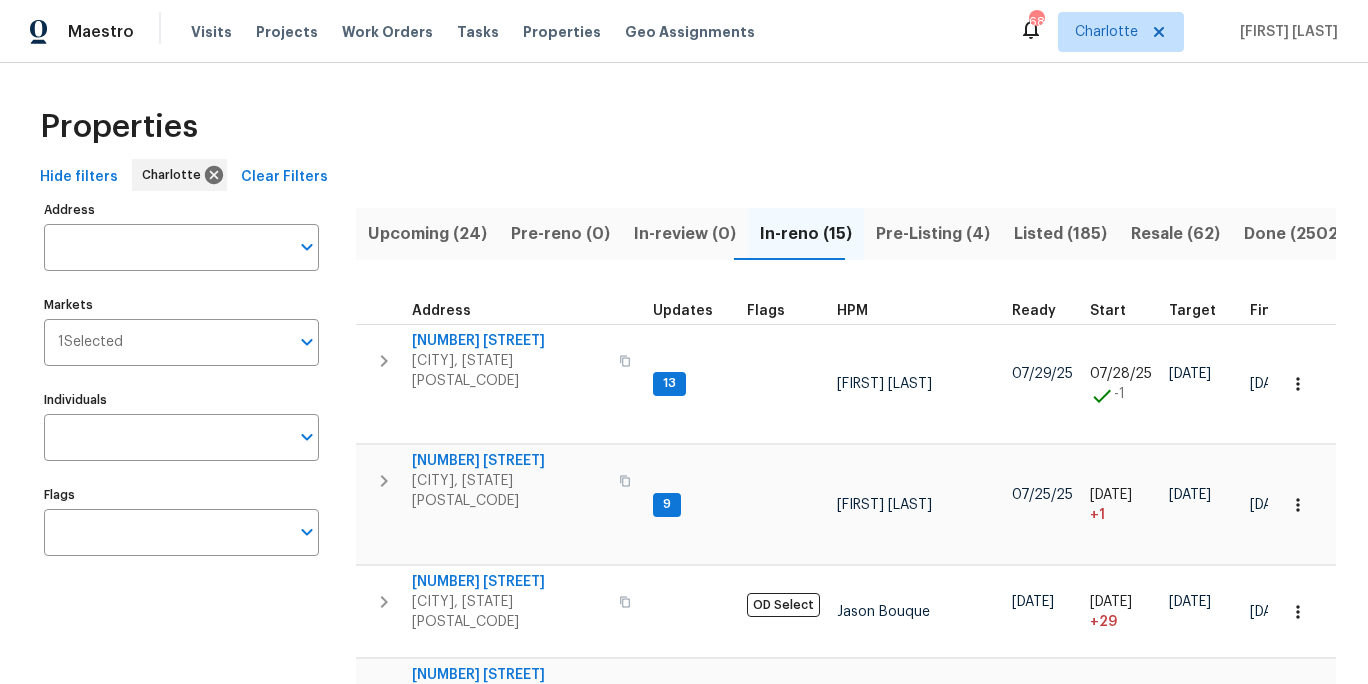 click on "Properties" at bounding box center (684, 127) 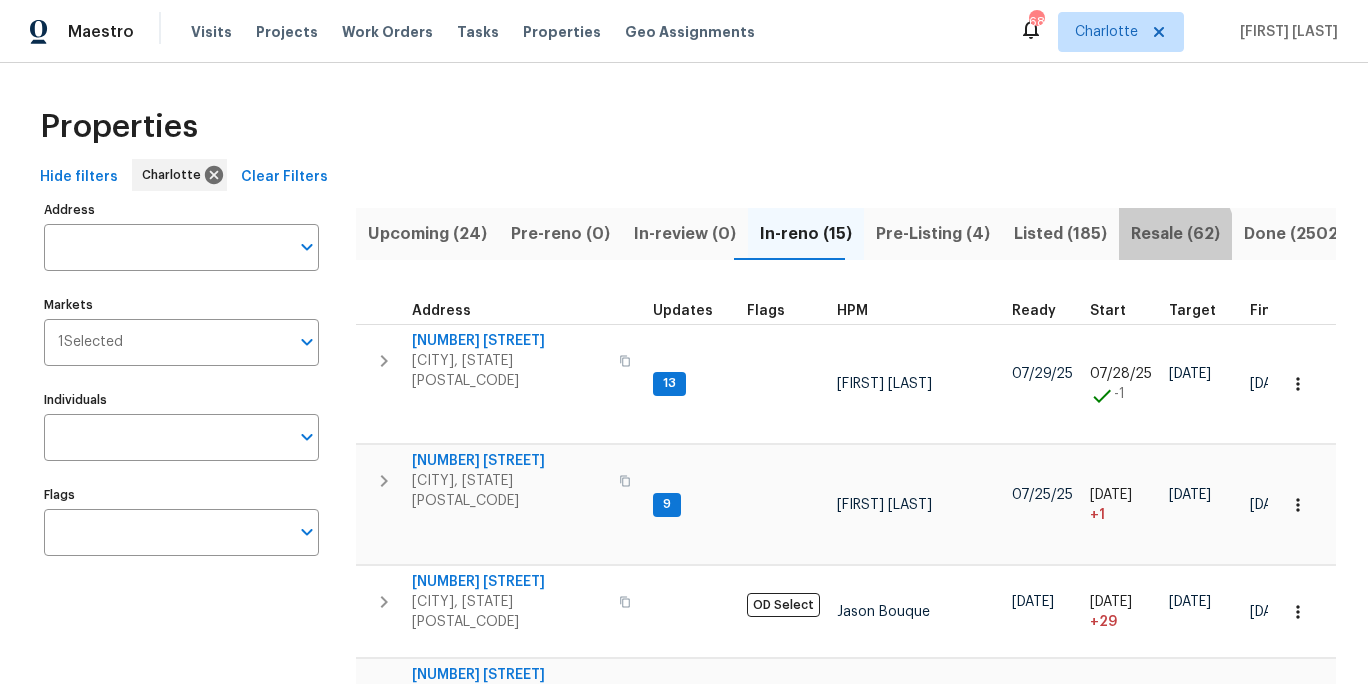 click on "Resale (62)" at bounding box center (1175, 234) 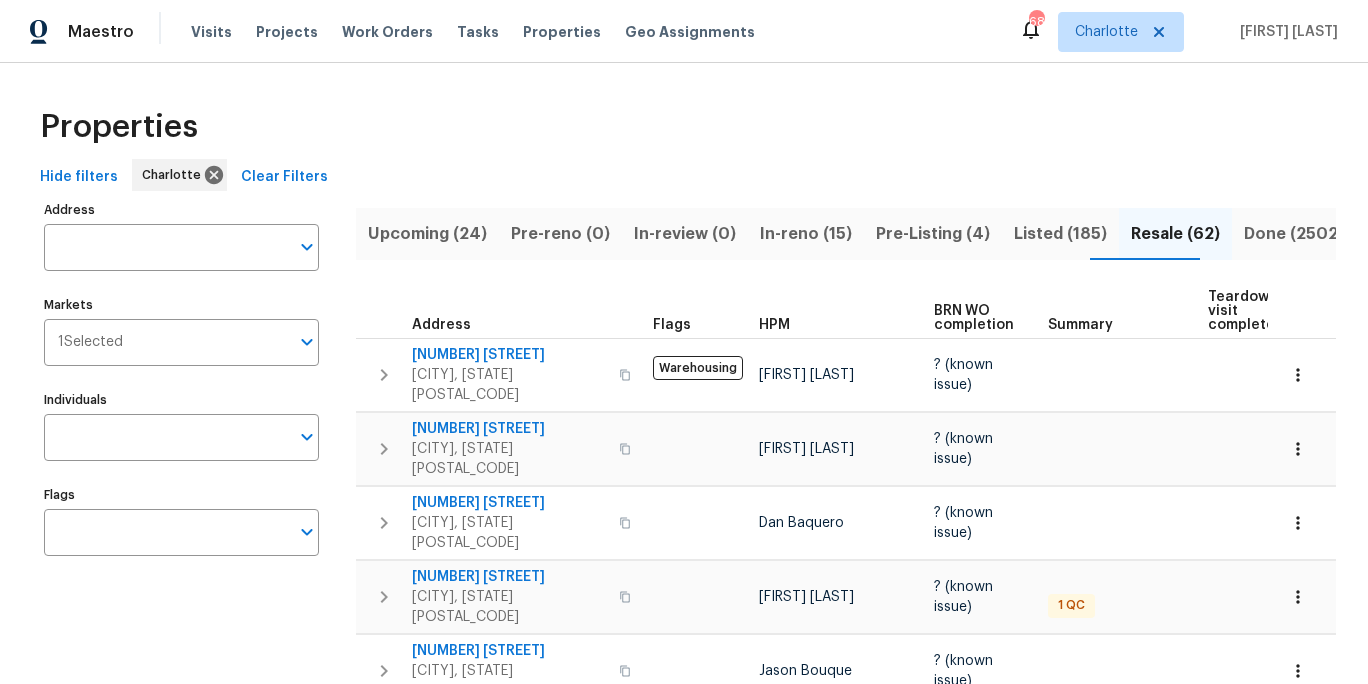 drag, startPoint x: 548, startPoint y: 109, endPoint x: 564, endPoint y: 114, distance: 16.763054 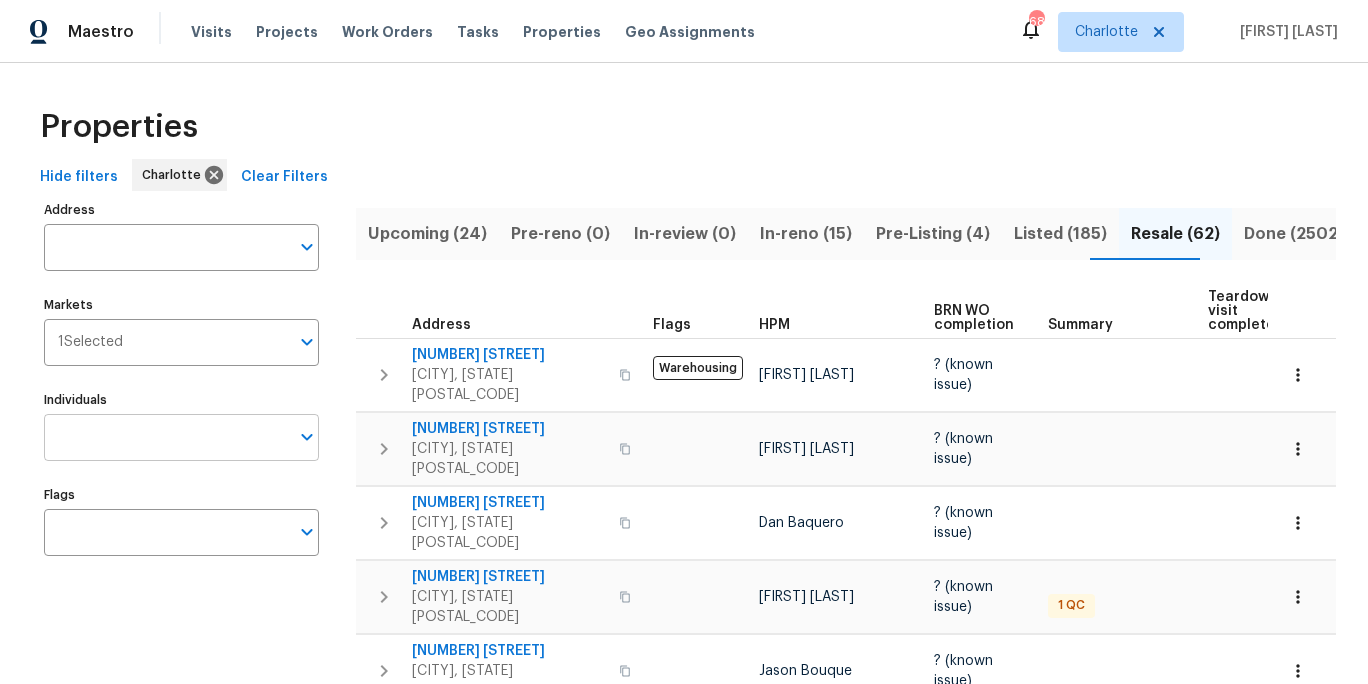 click on "Individuals" at bounding box center (166, 437) 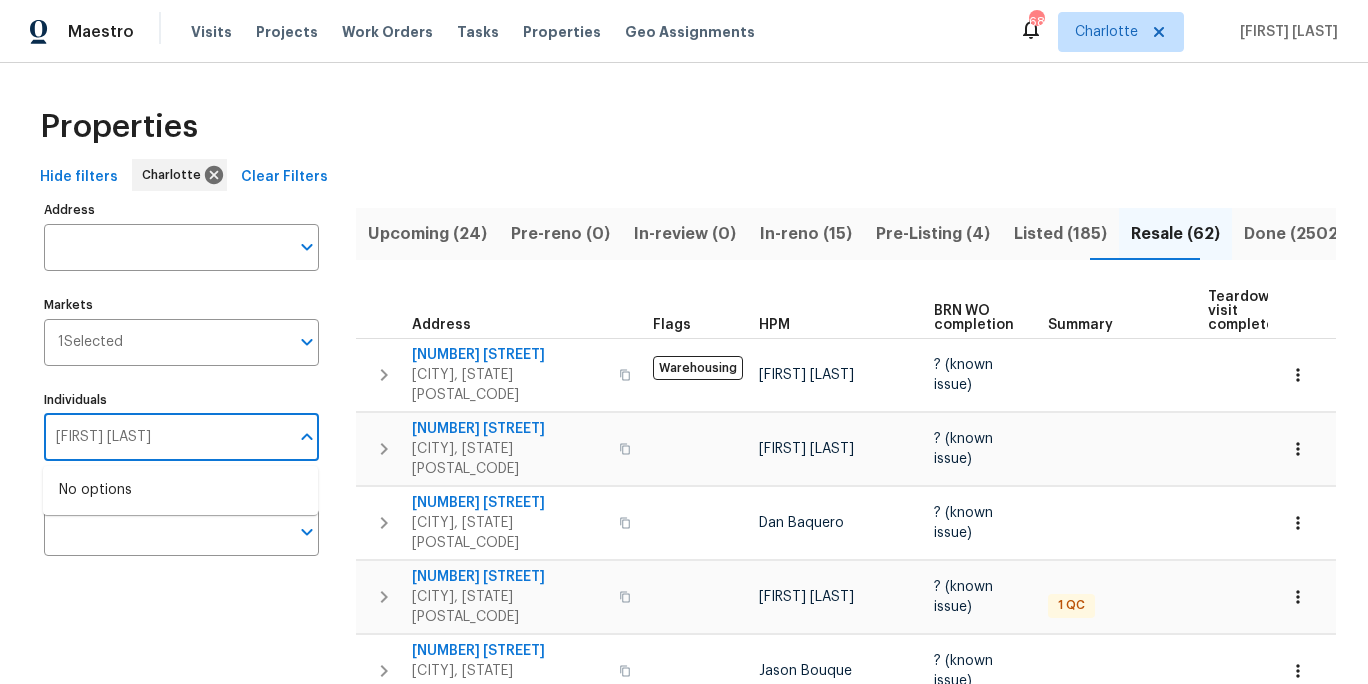 type on "alex baum" 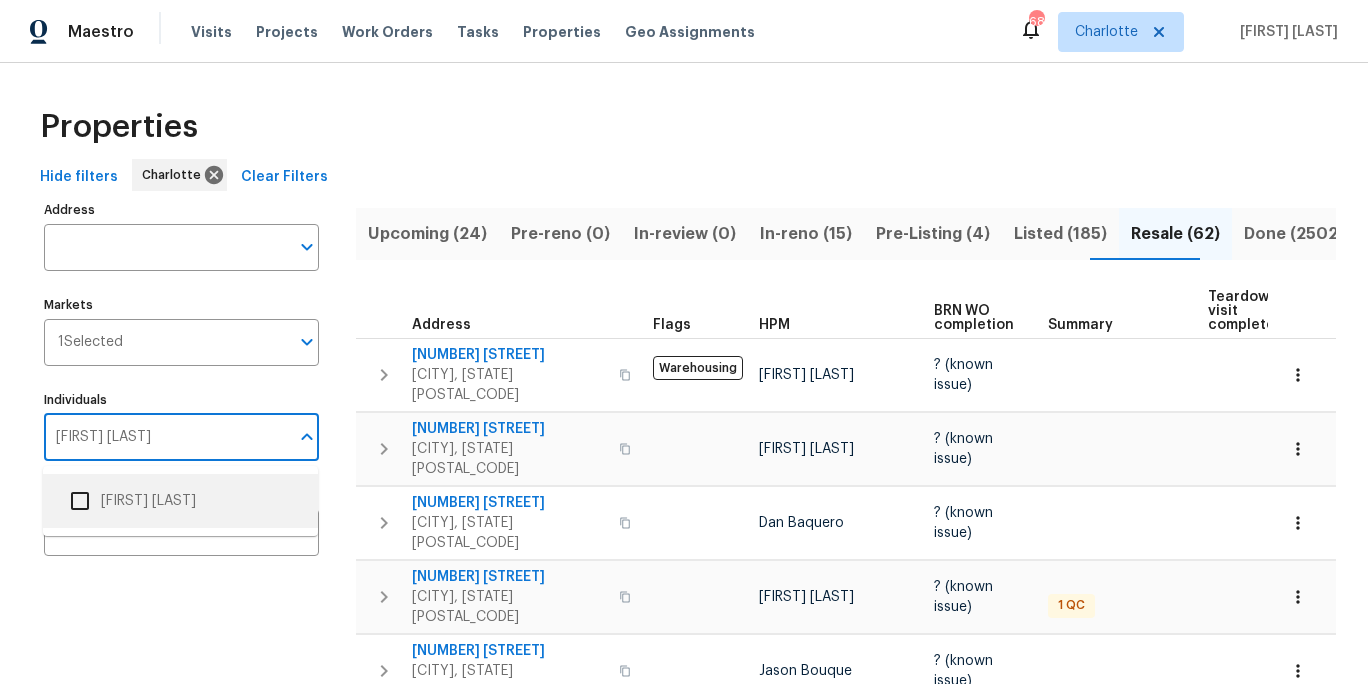 click on "[FIRST] [LAST]" at bounding box center [180, 501] 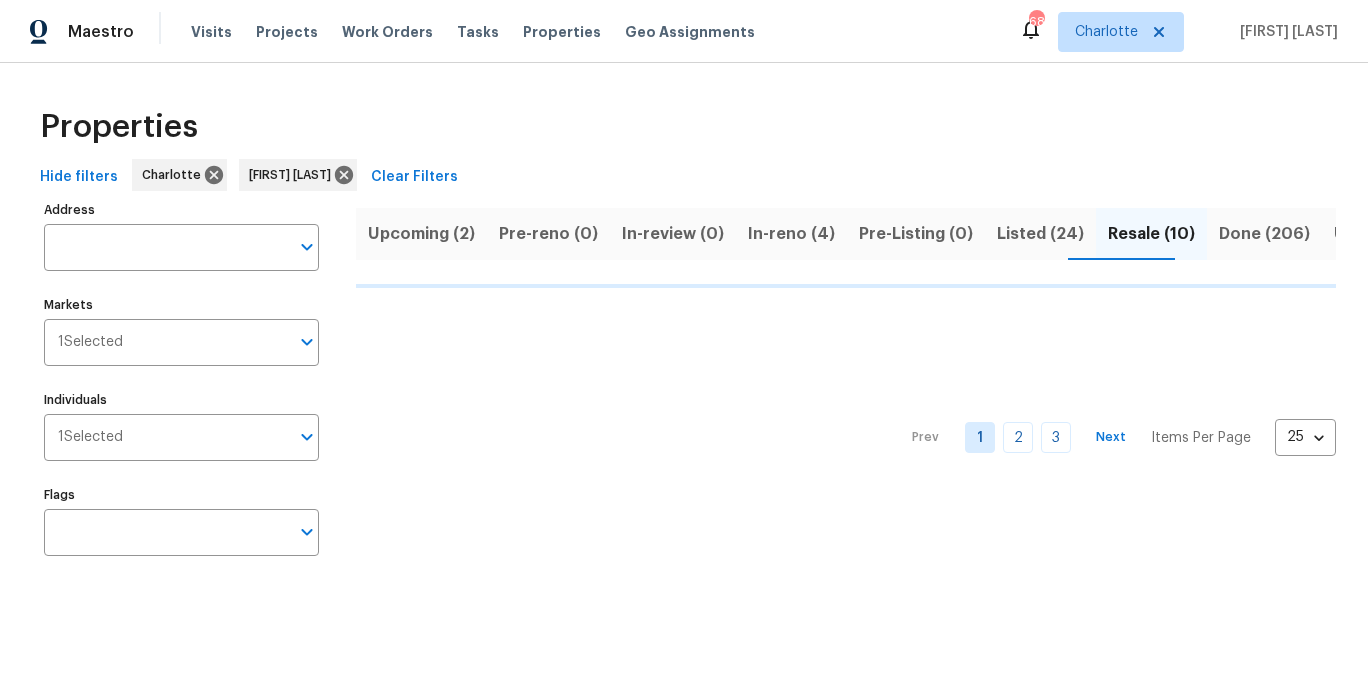 click on "Properties" at bounding box center [684, 127] 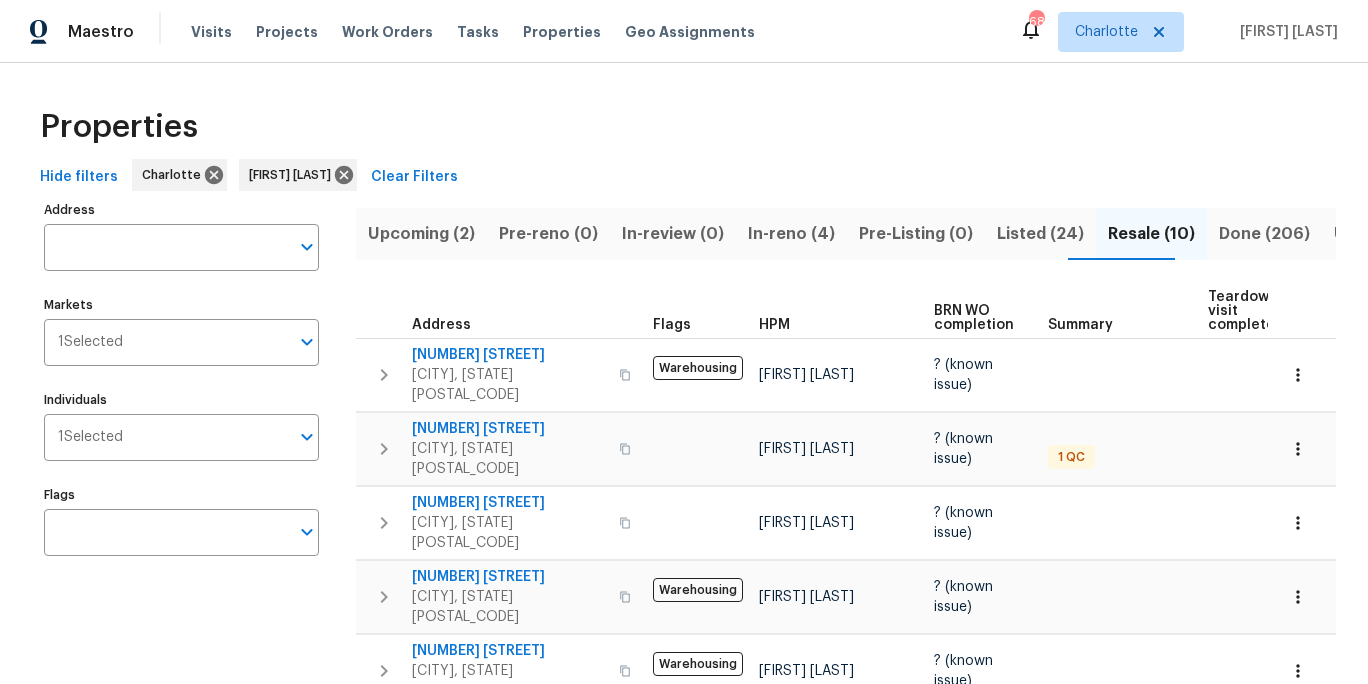 scroll, scrollTop: 0, scrollLeft: 0, axis: both 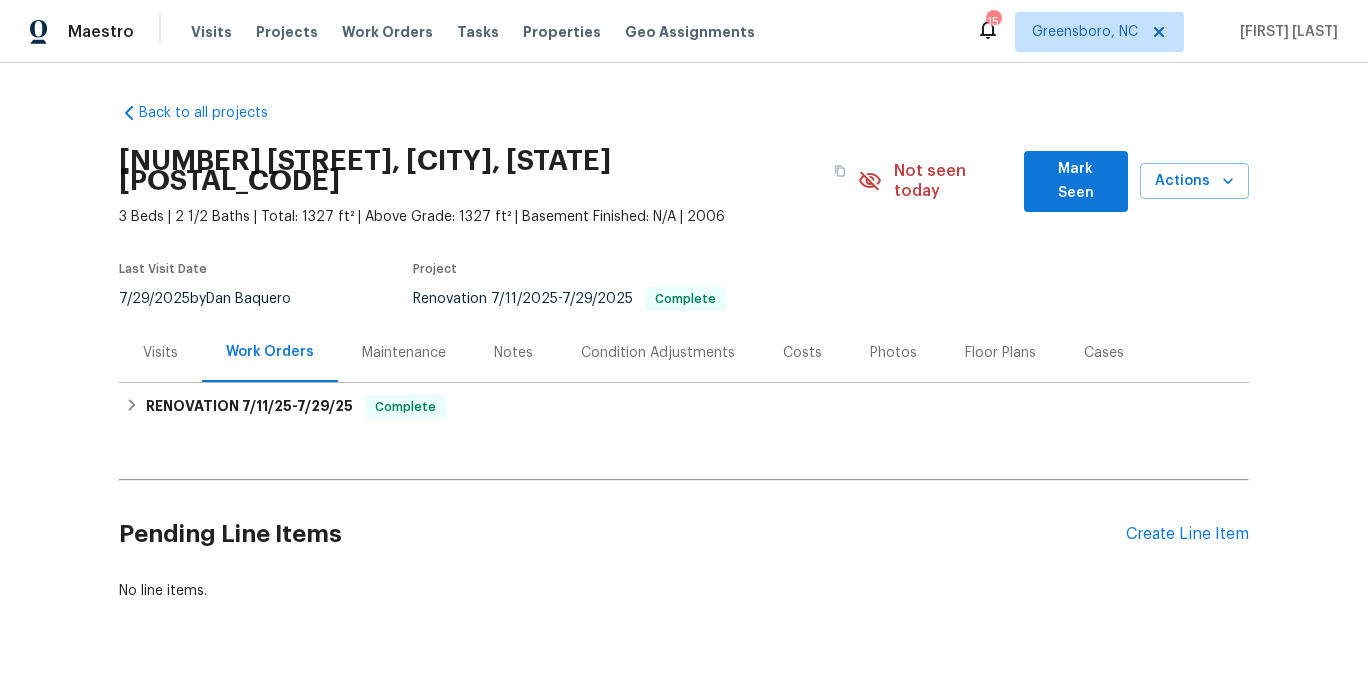click on "Photos" at bounding box center [893, 353] 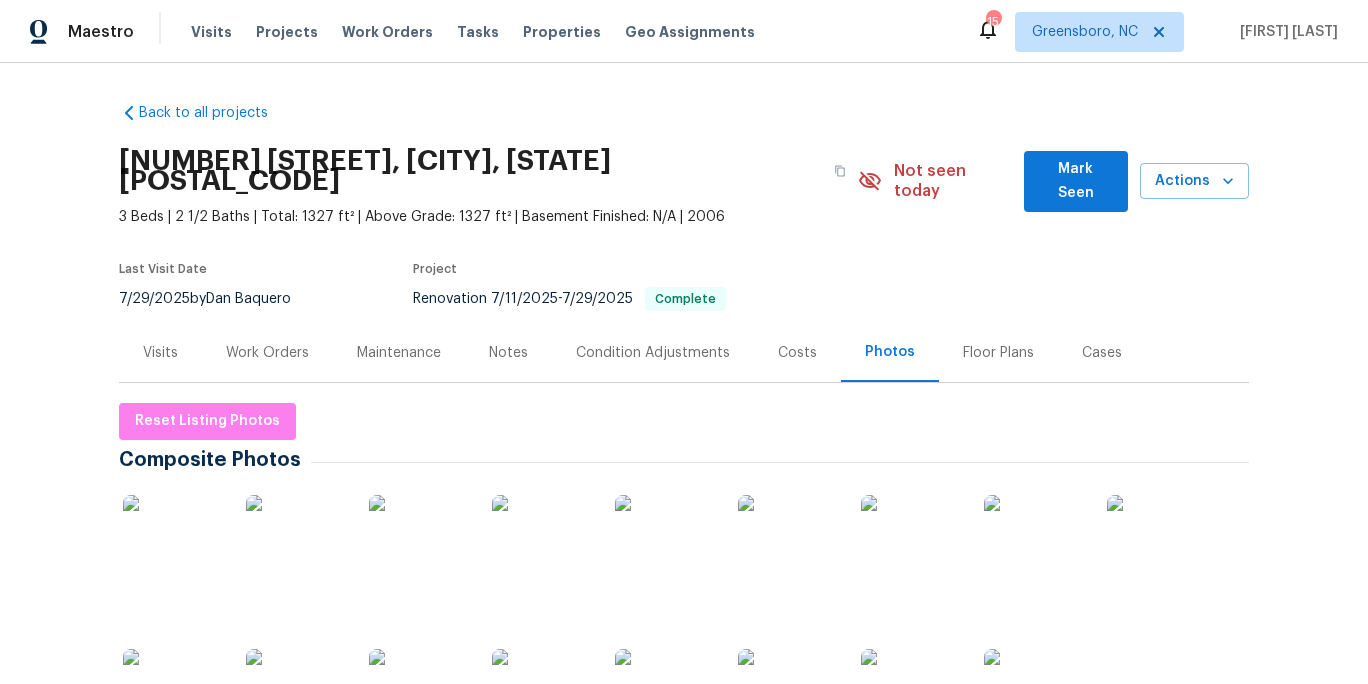 scroll, scrollTop: 172, scrollLeft: 0, axis: vertical 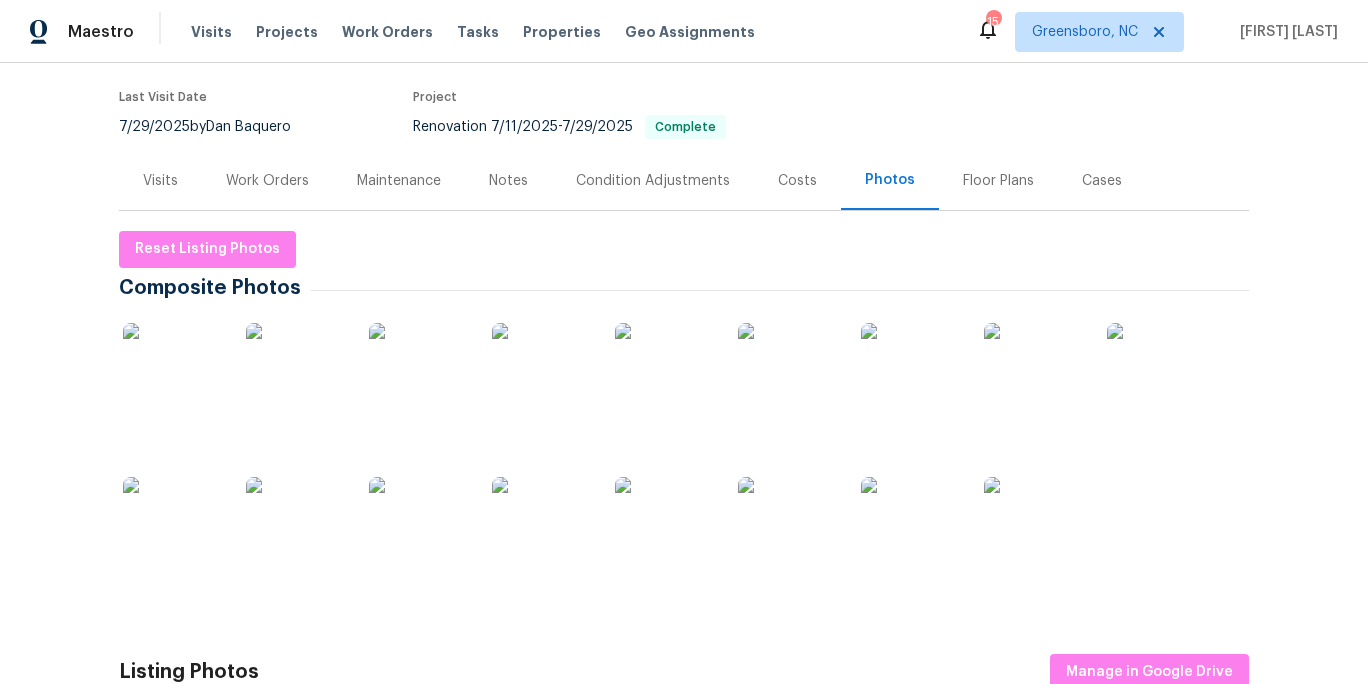 click on "Condition Adjustments" at bounding box center (653, 181) 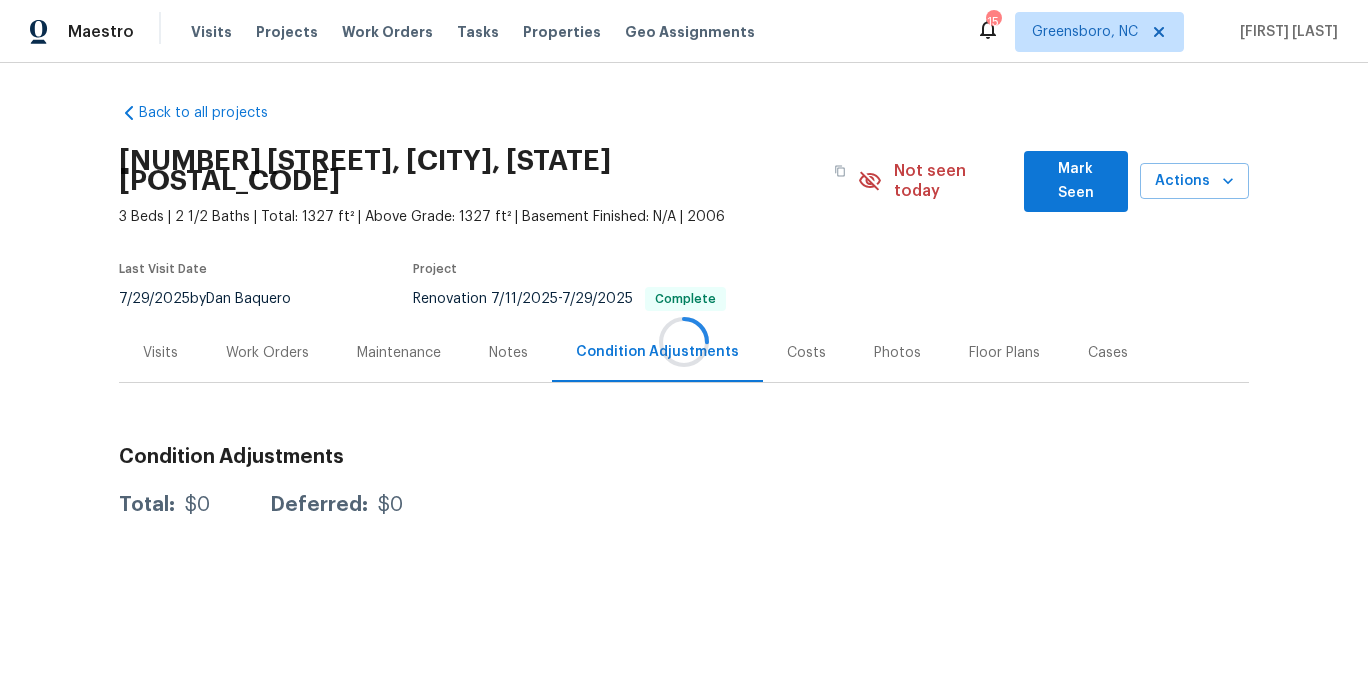 scroll, scrollTop: 0, scrollLeft: 0, axis: both 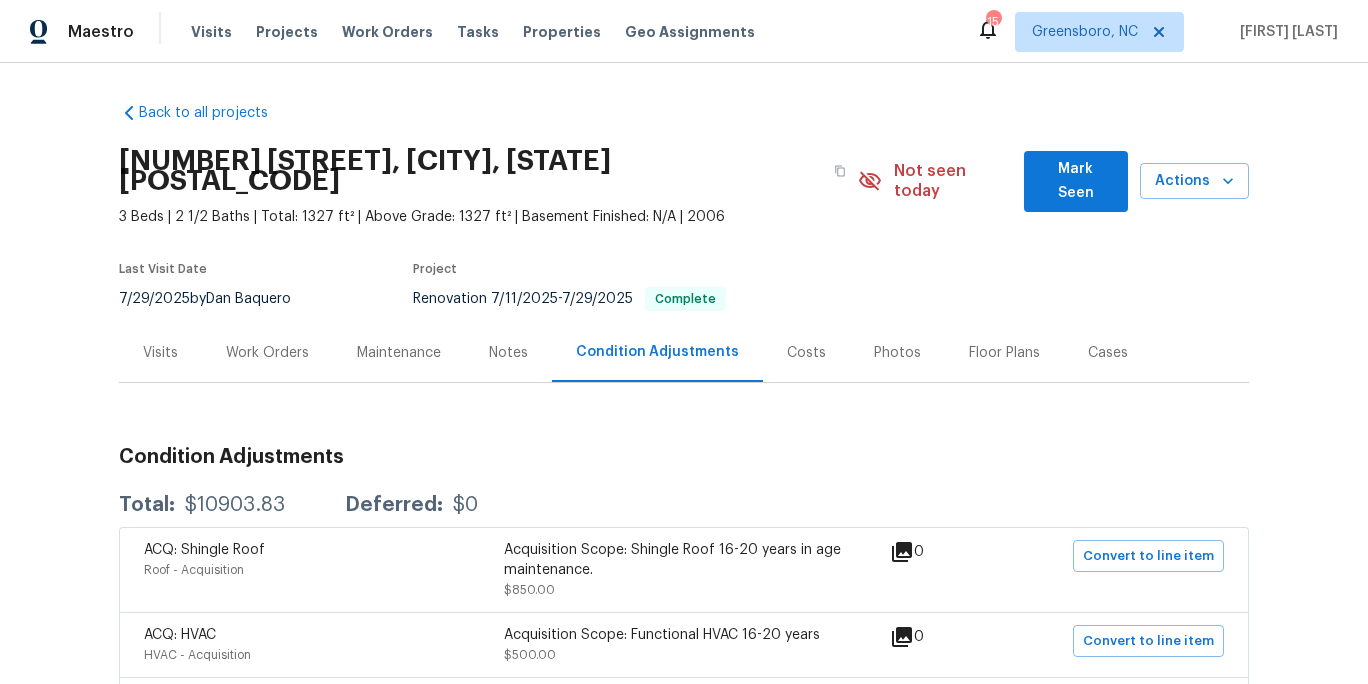click on "Costs" at bounding box center (806, 353) 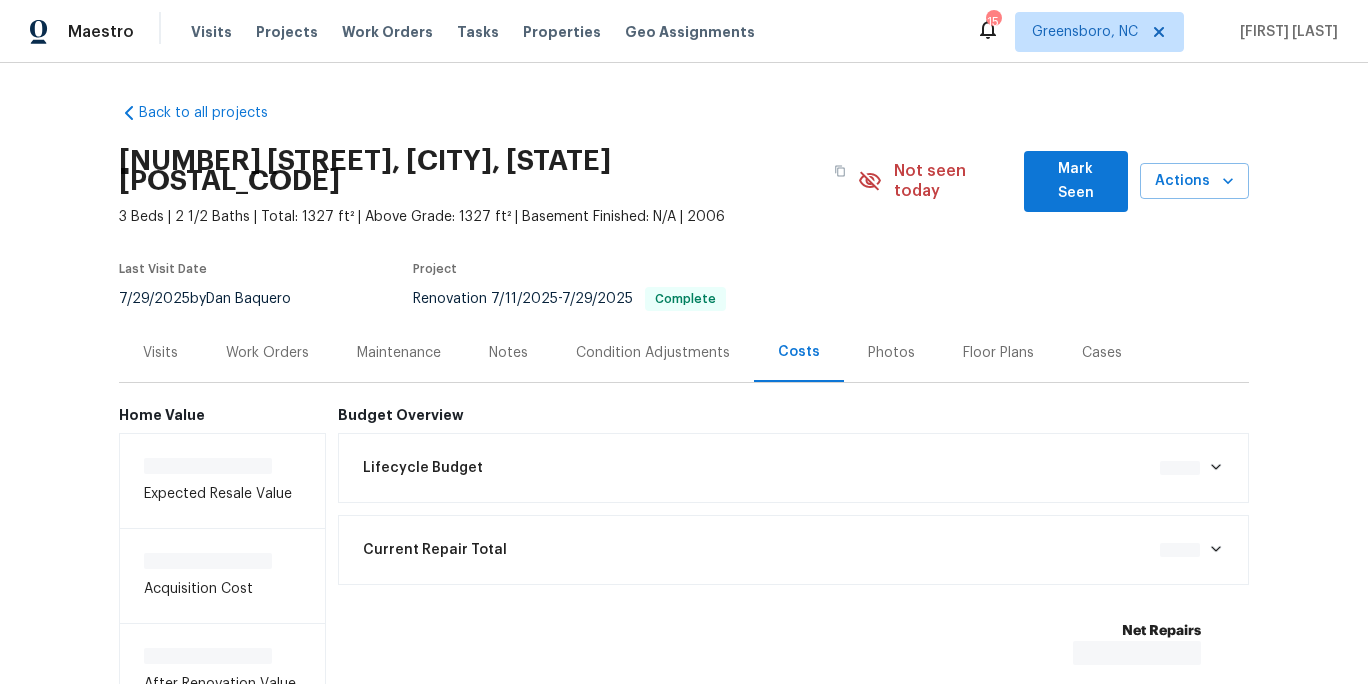 scroll, scrollTop: 150, scrollLeft: 0, axis: vertical 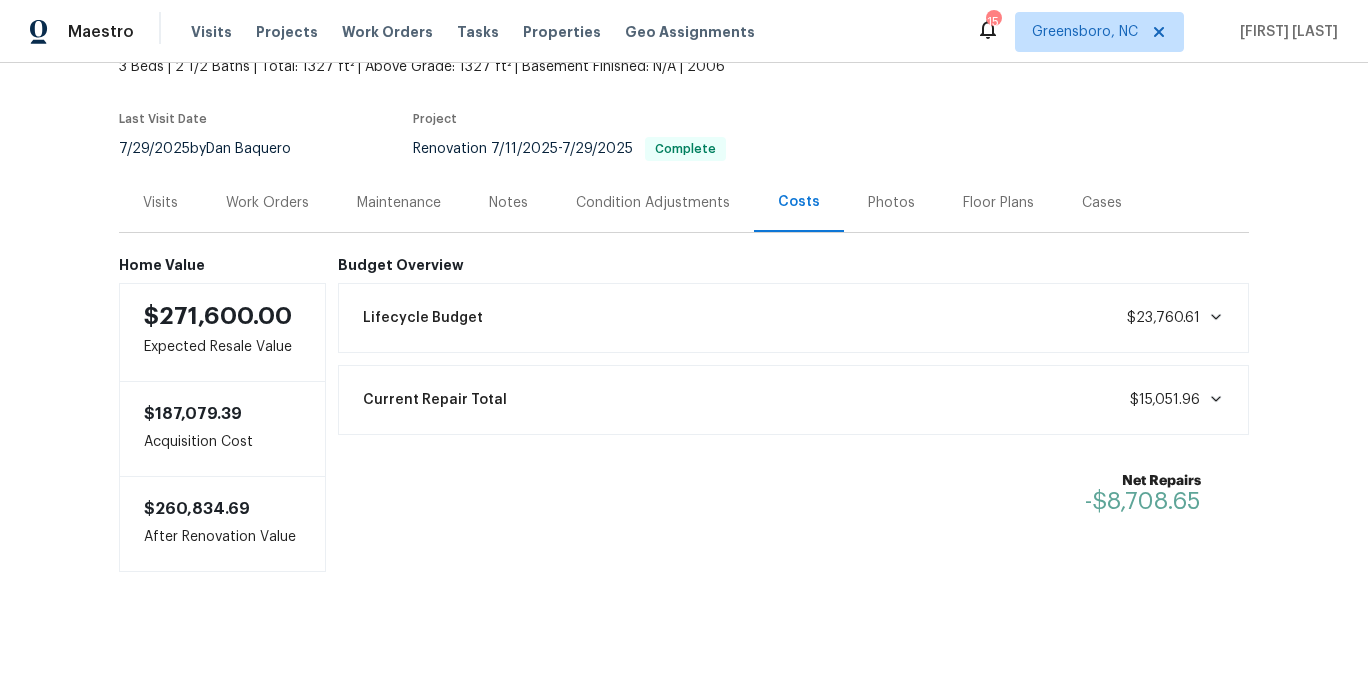 click on "Photos" at bounding box center (891, 203) 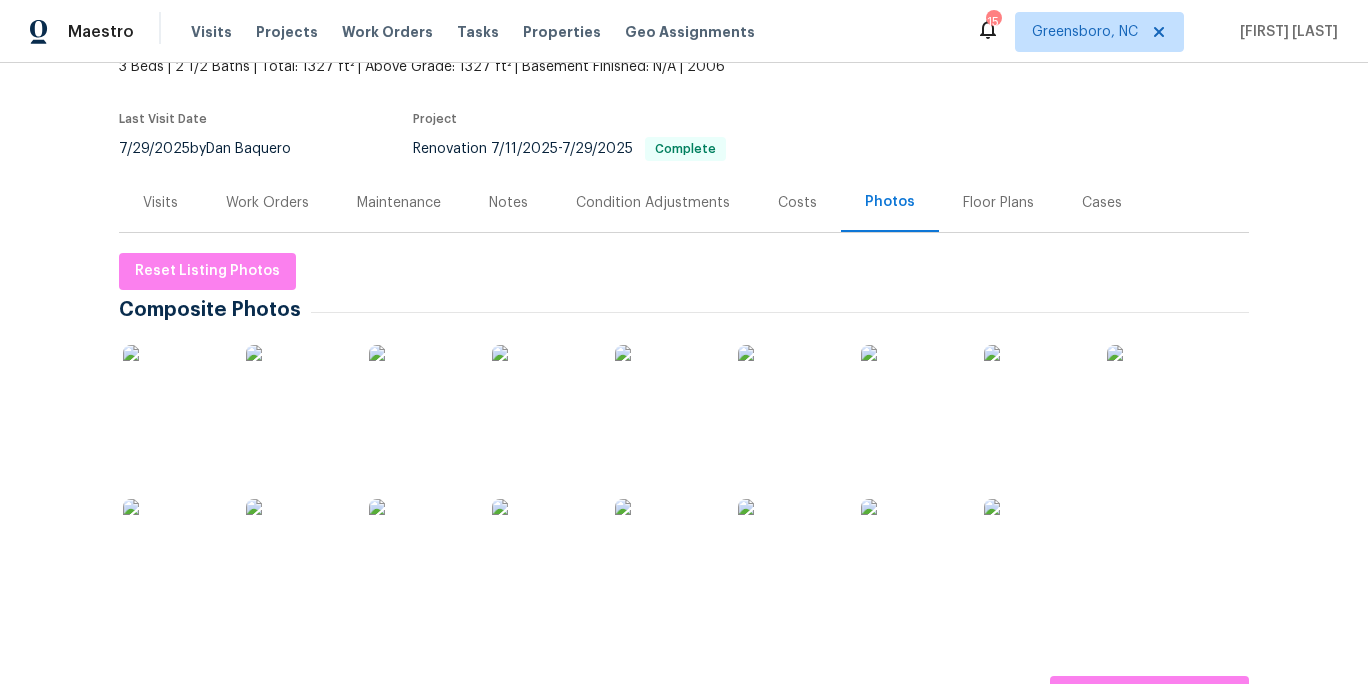 click at bounding box center [173, 395] 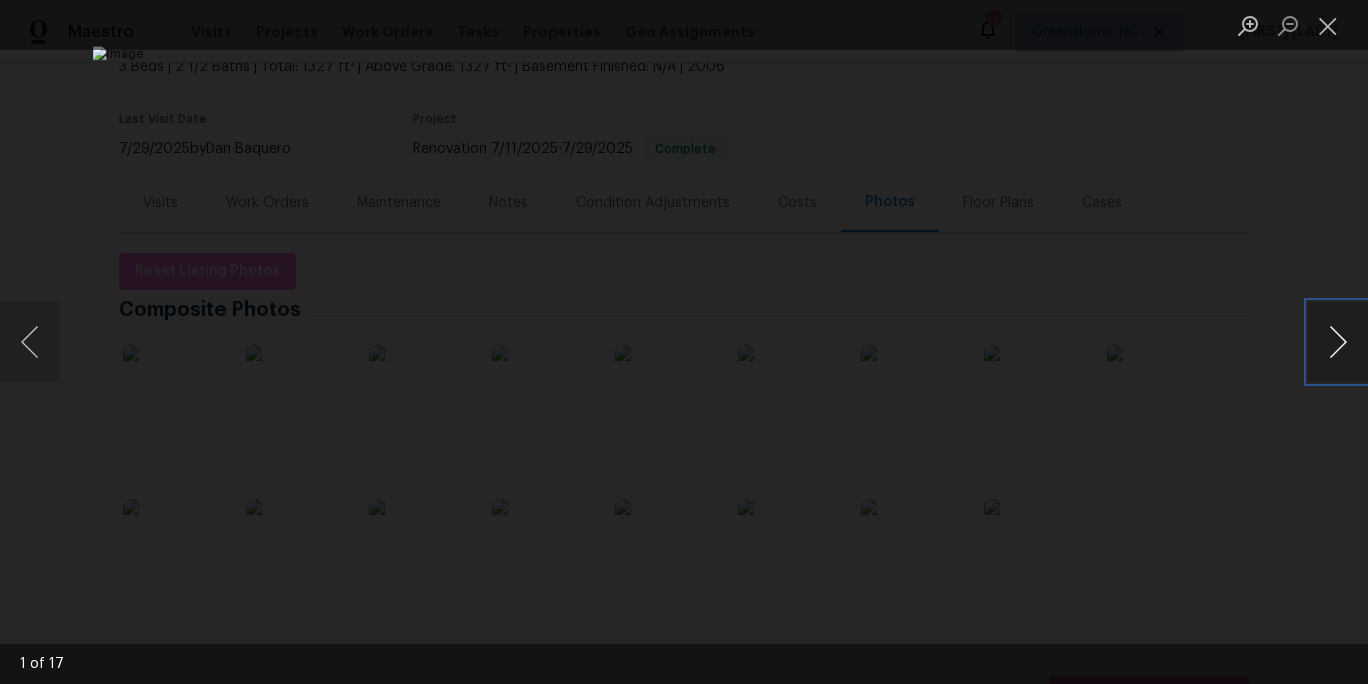 click at bounding box center [1338, 342] 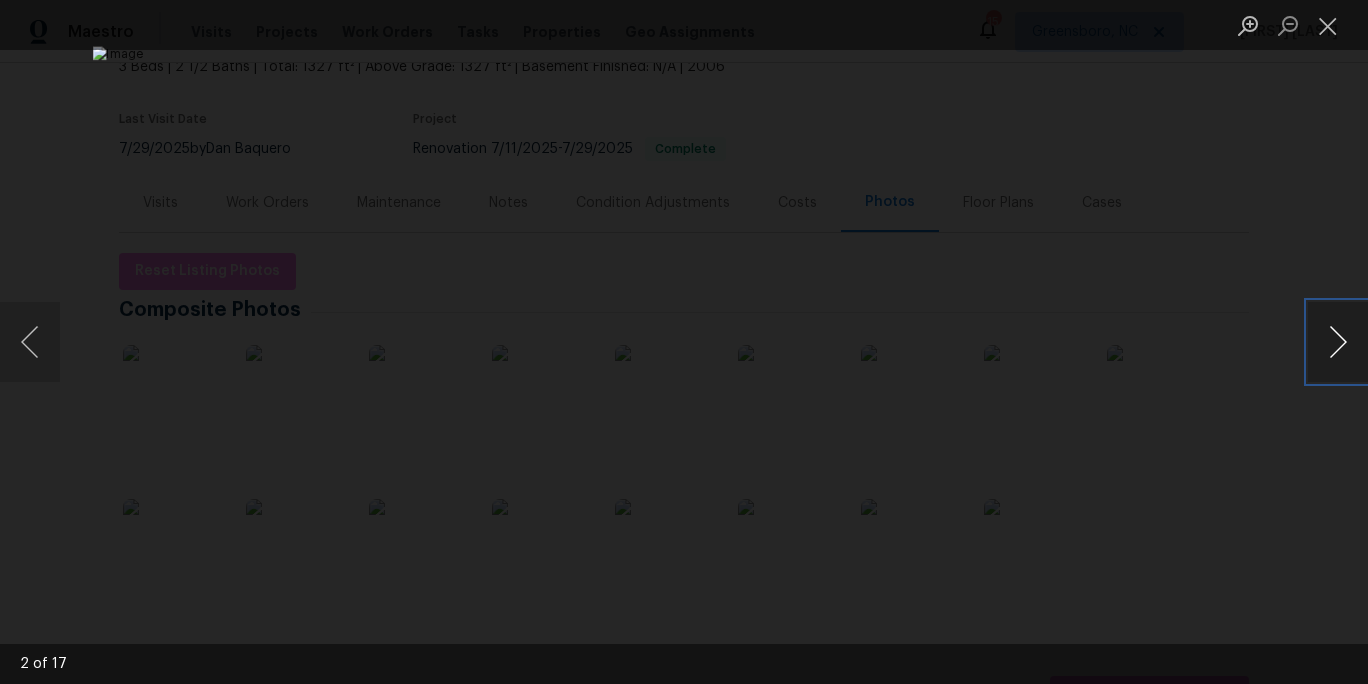 click at bounding box center [1338, 342] 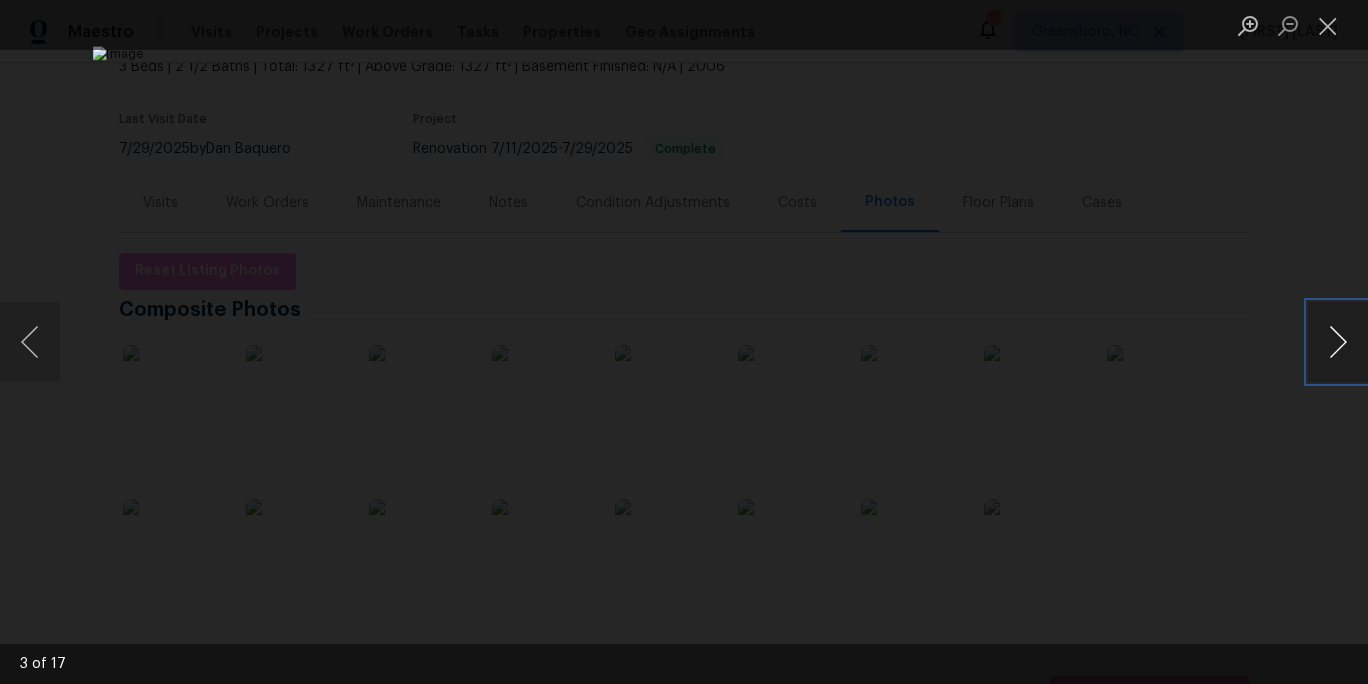 click at bounding box center [1338, 342] 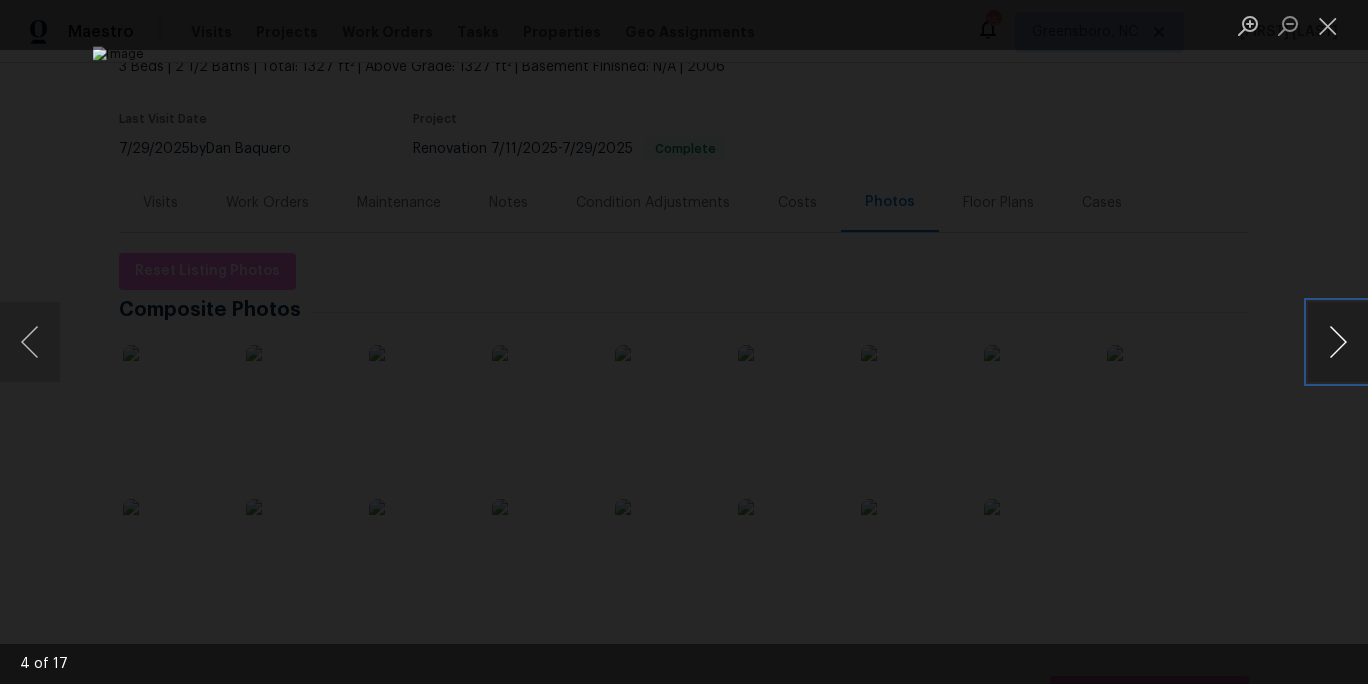 click at bounding box center (1338, 342) 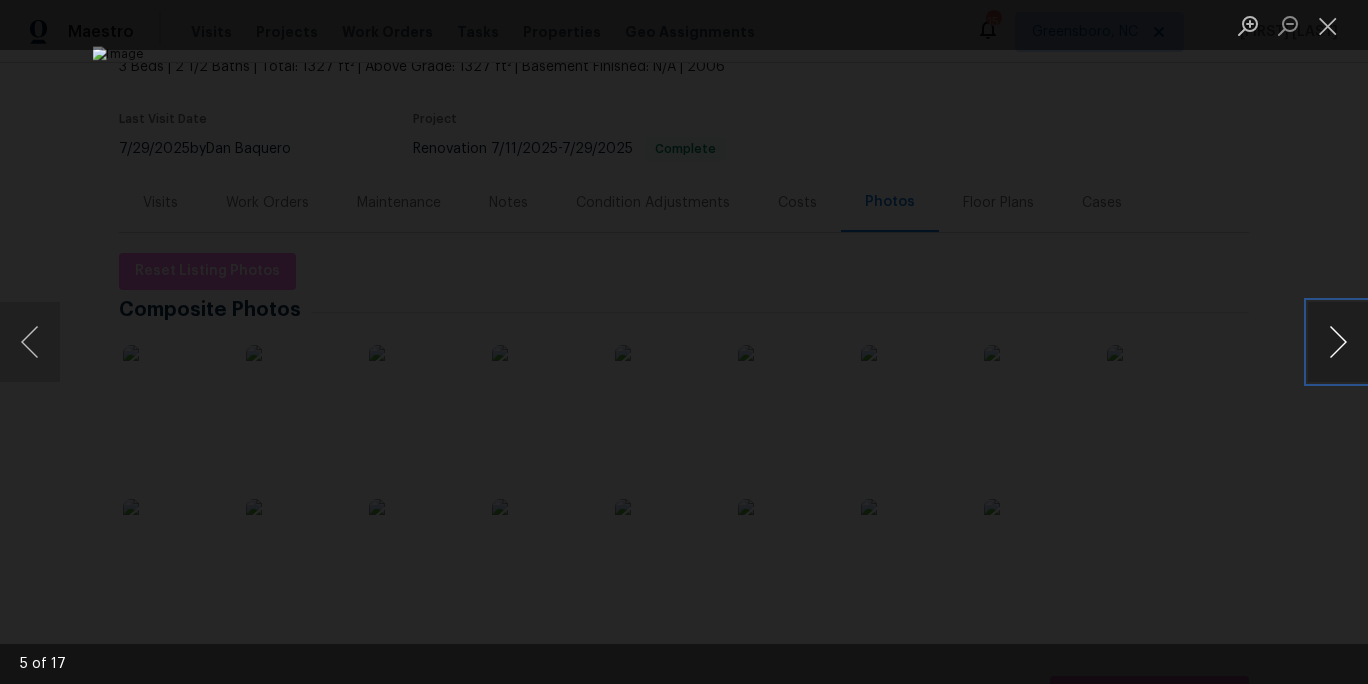 click at bounding box center [1338, 342] 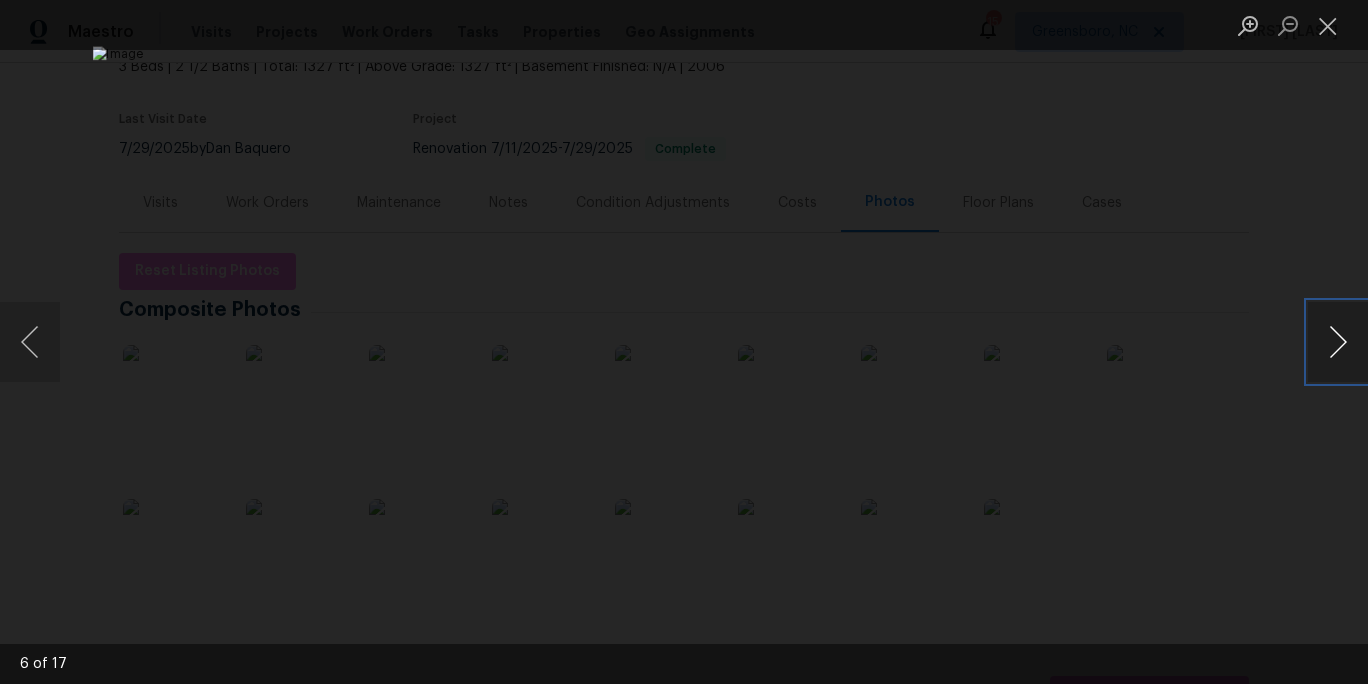 click at bounding box center (1338, 342) 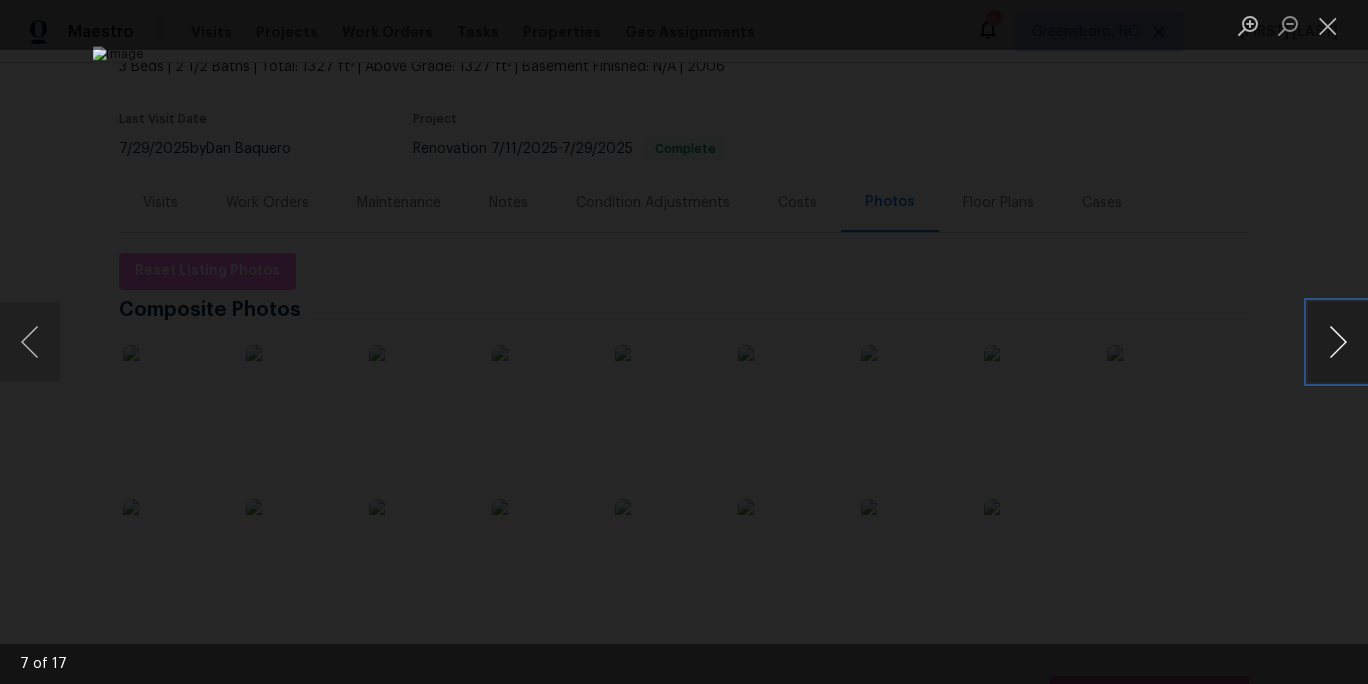 click at bounding box center [1338, 342] 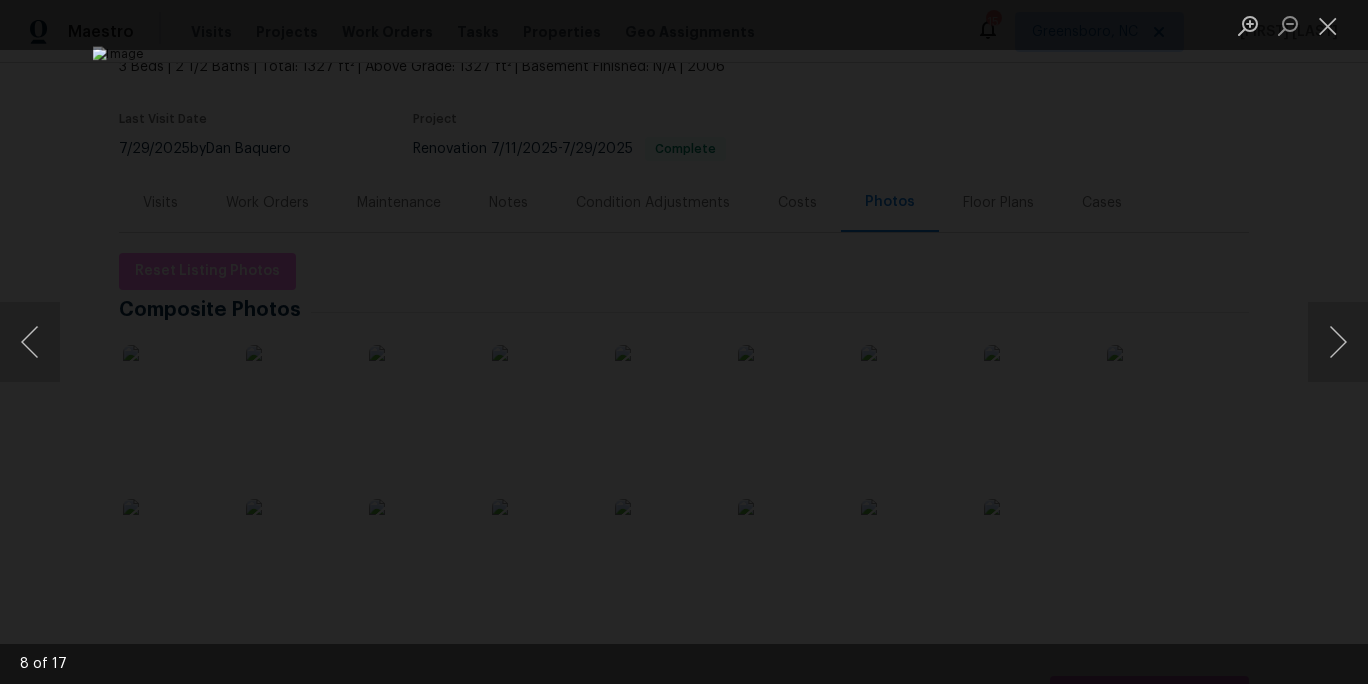 click at bounding box center [684, 342] 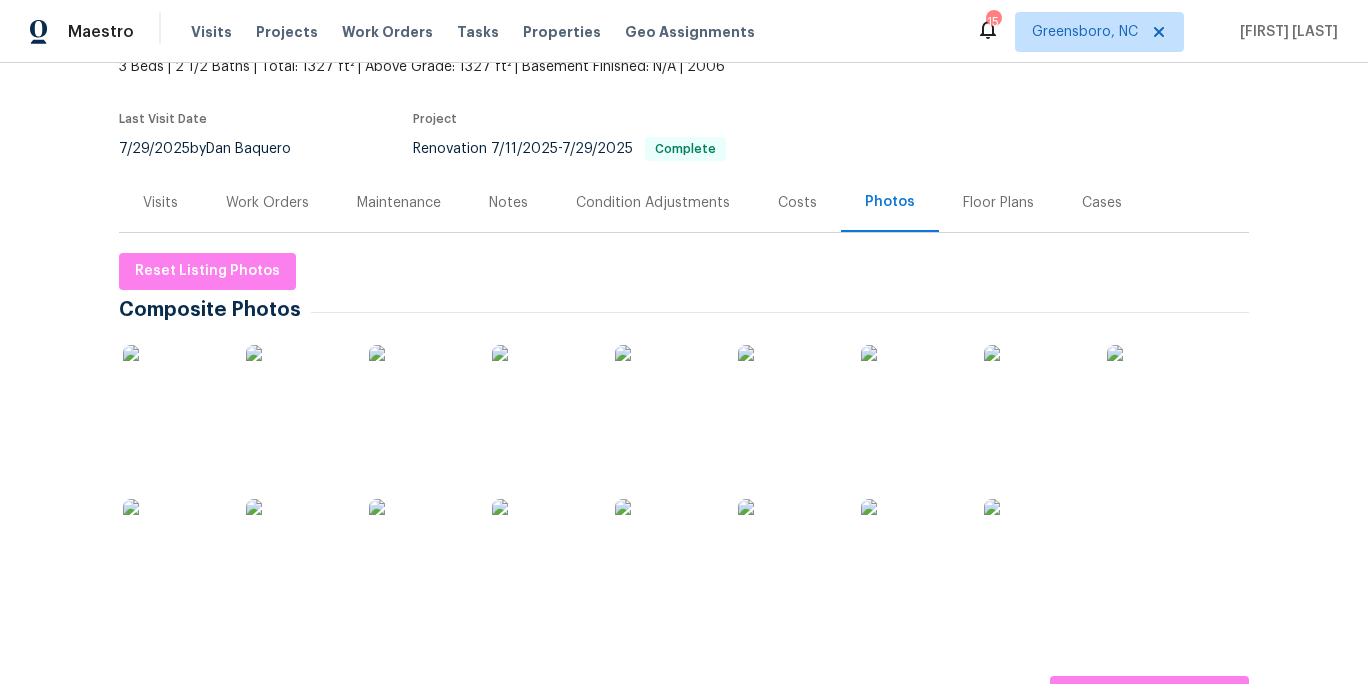 click on "Notes" at bounding box center (508, 202) 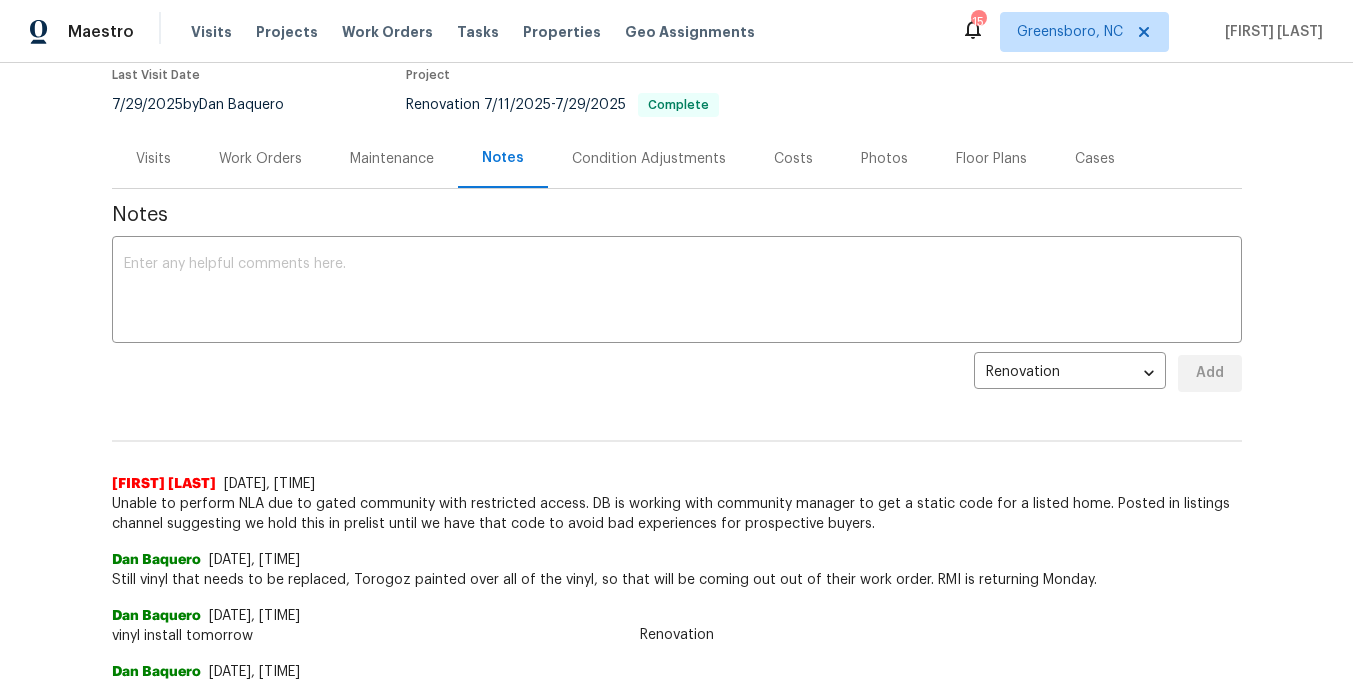 scroll, scrollTop: 0, scrollLeft: 0, axis: both 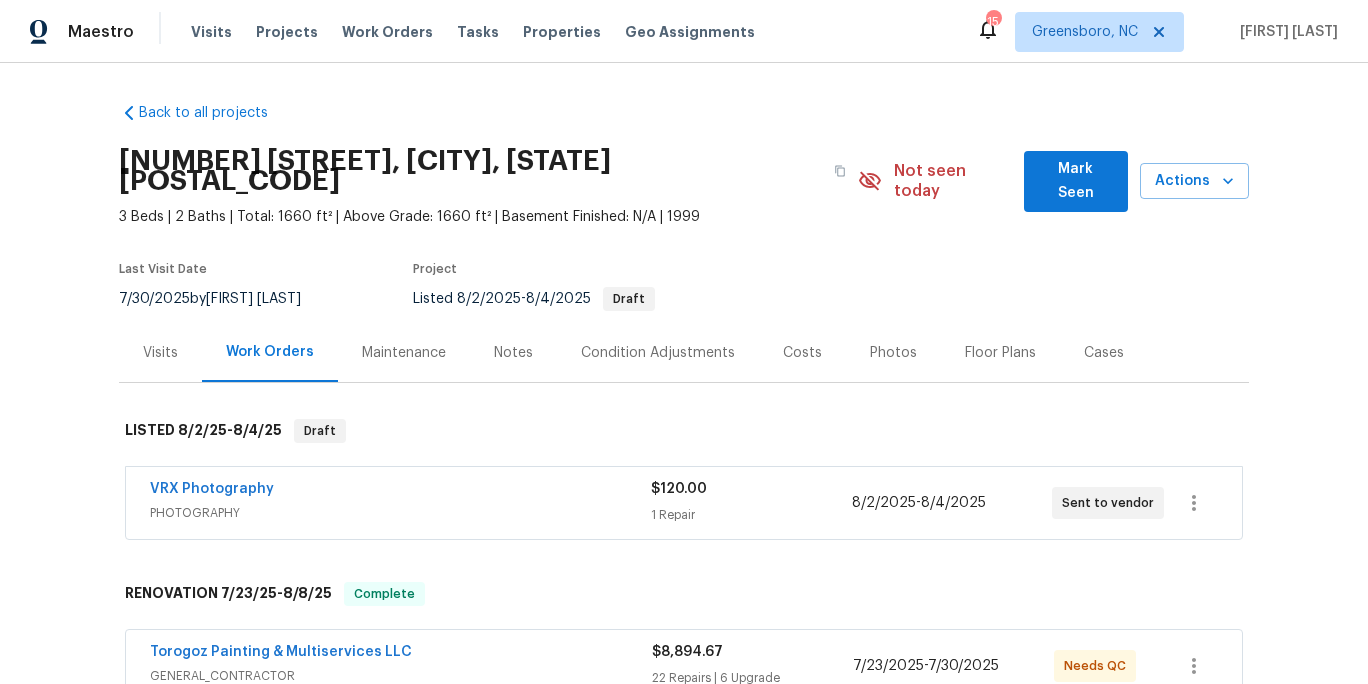 click on "Costs" at bounding box center [802, 353] 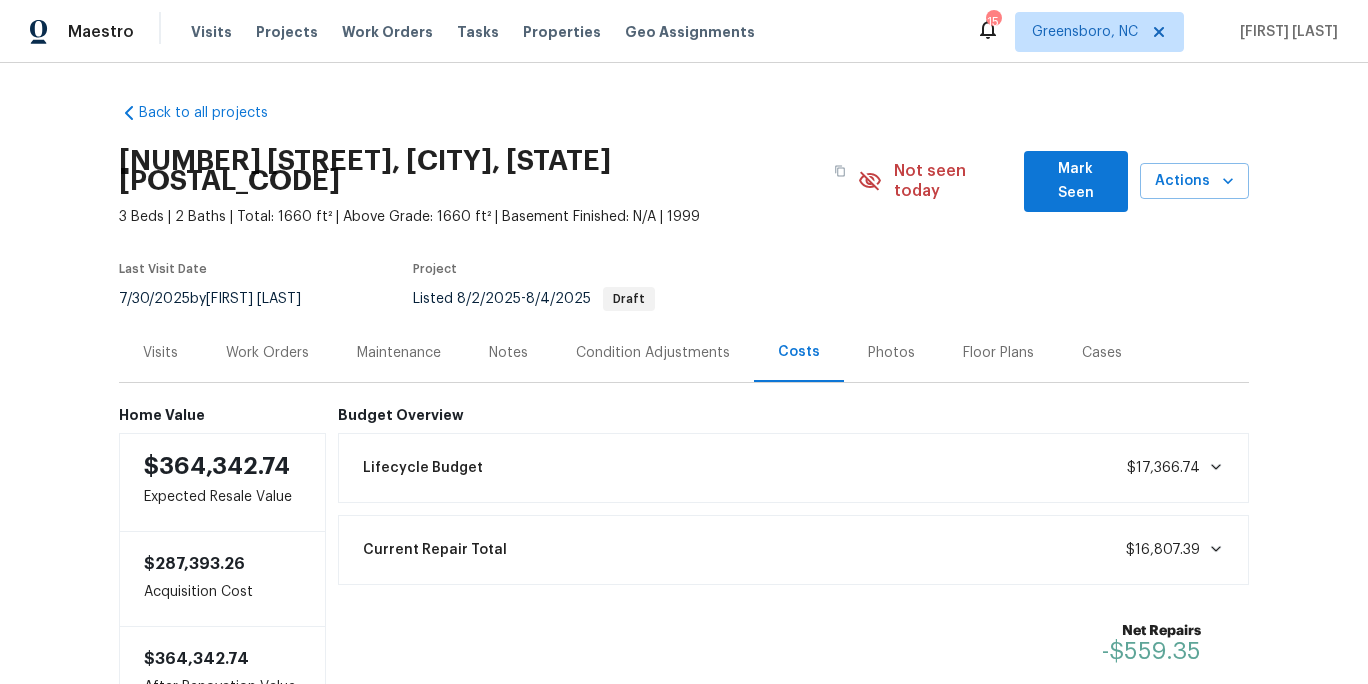 scroll, scrollTop: 41, scrollLeft: 0, axis: vertical 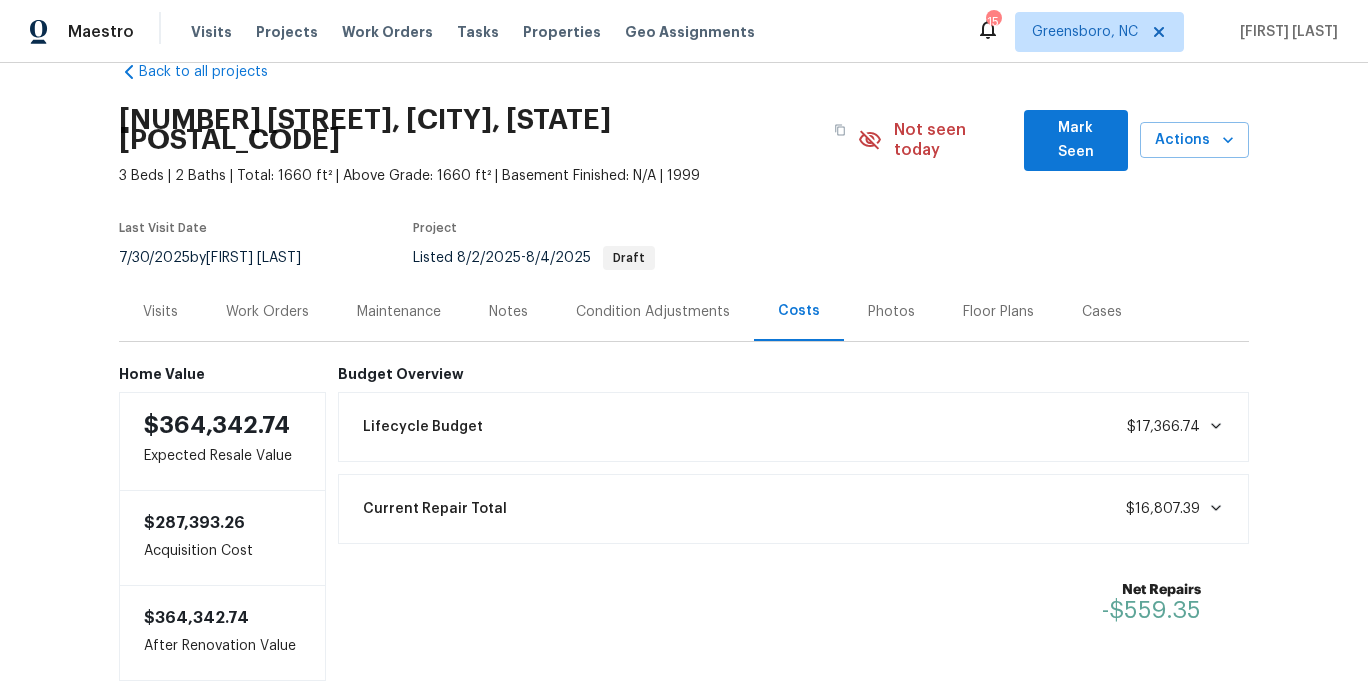 click on "Photos" at bounding box center [891, 312] 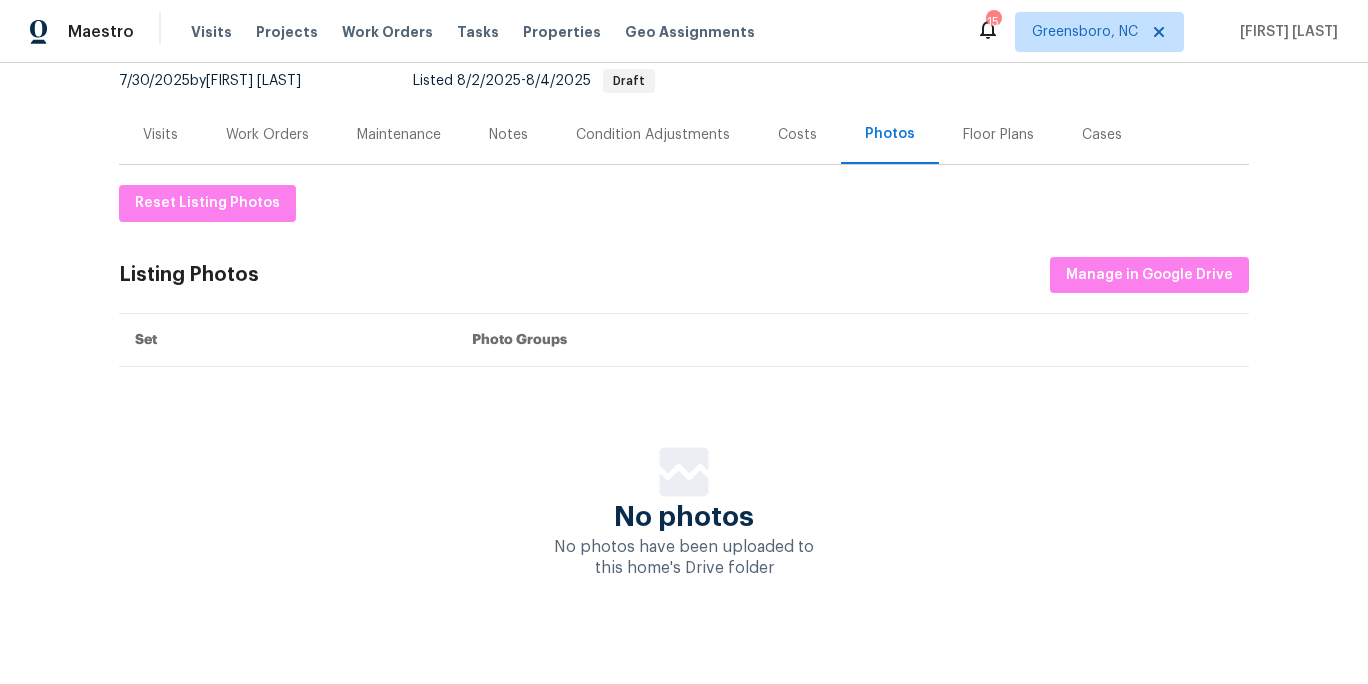 scroll, scrollTop: 227, scrollLeft: 0, axis: vertical 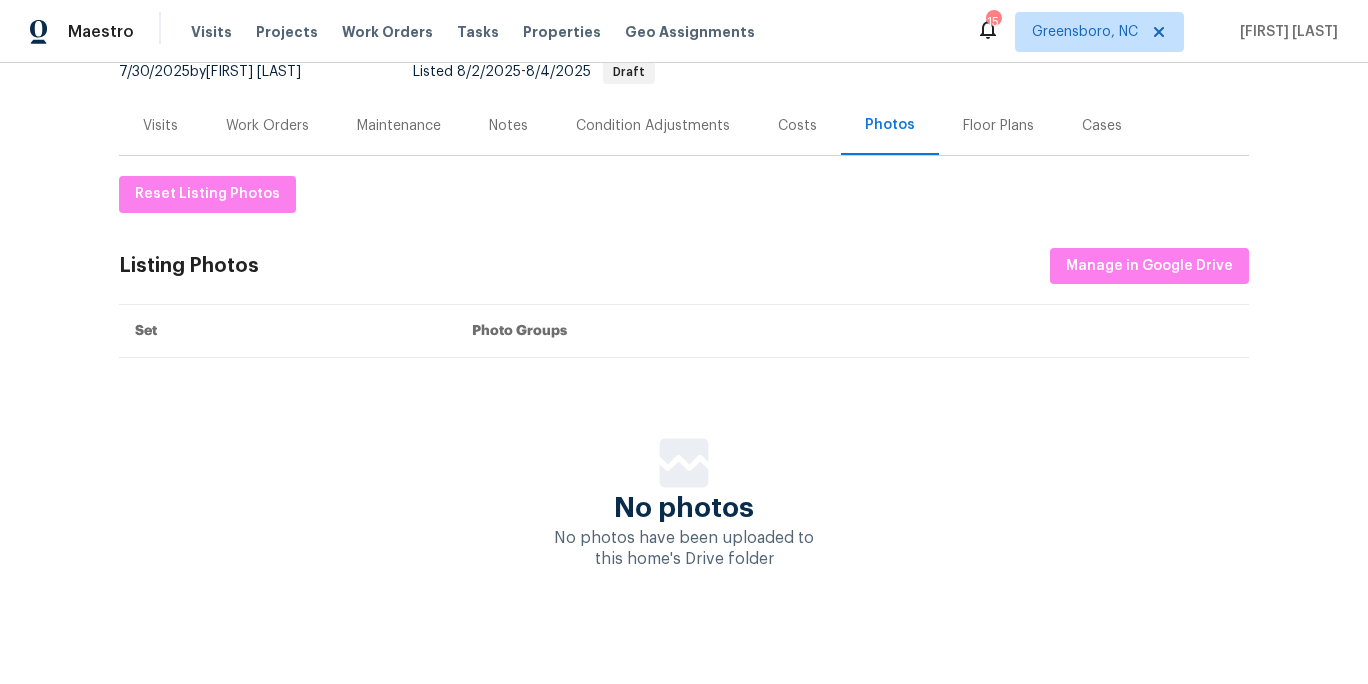 click on "Maintenance" at bounding box center (399, 125) 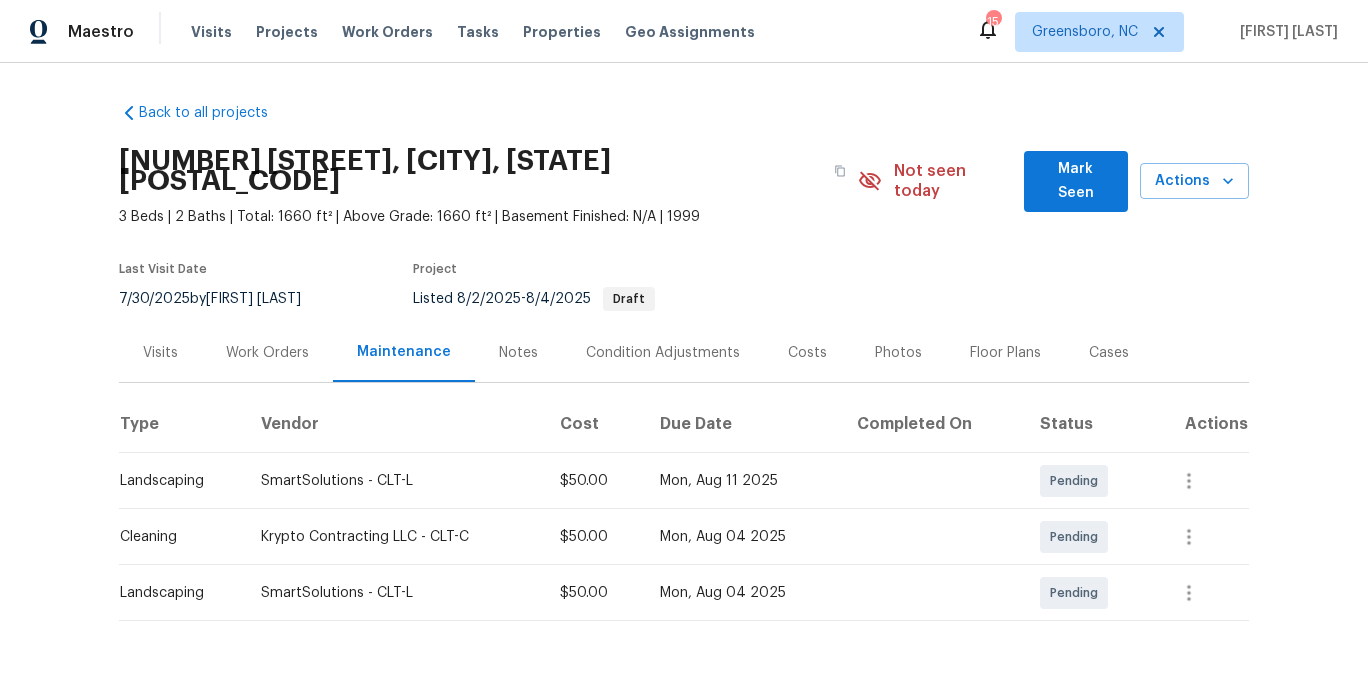 click on "Work Orders" at bounding box center [267, 352] 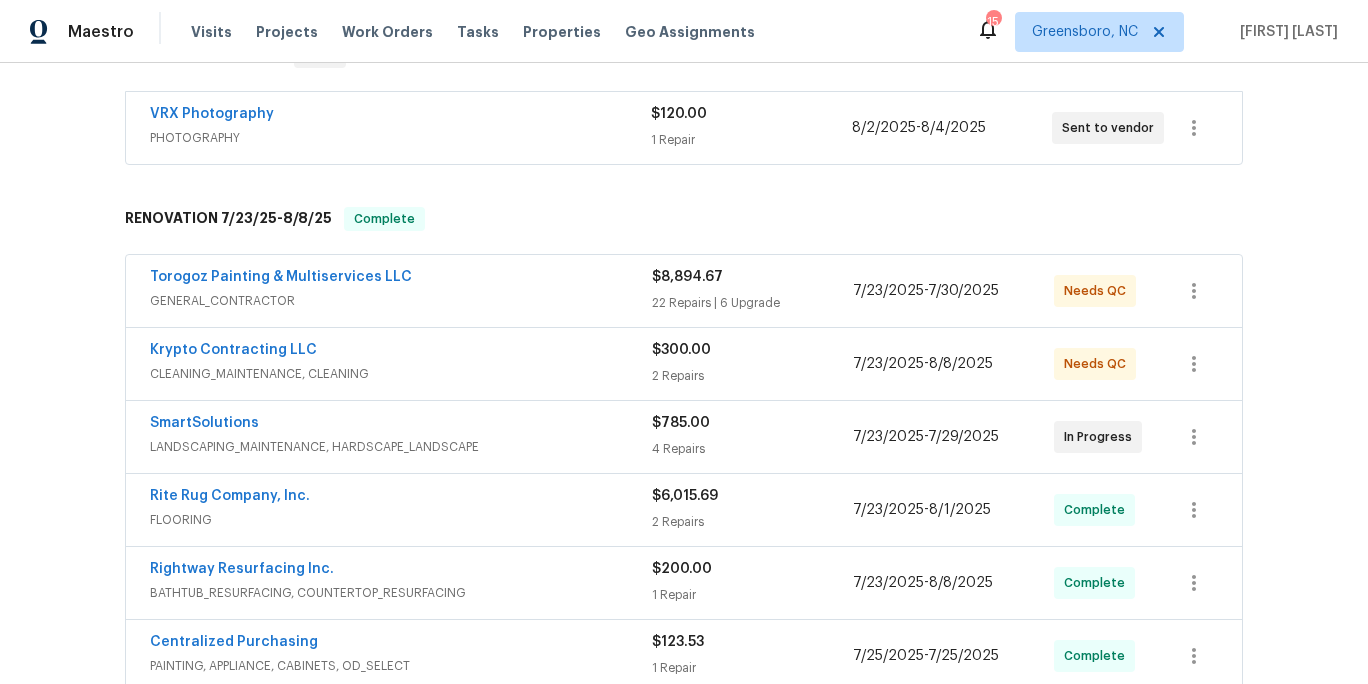 scroll, scrollTop: 379, scrollLeft: 0, axis: vertical 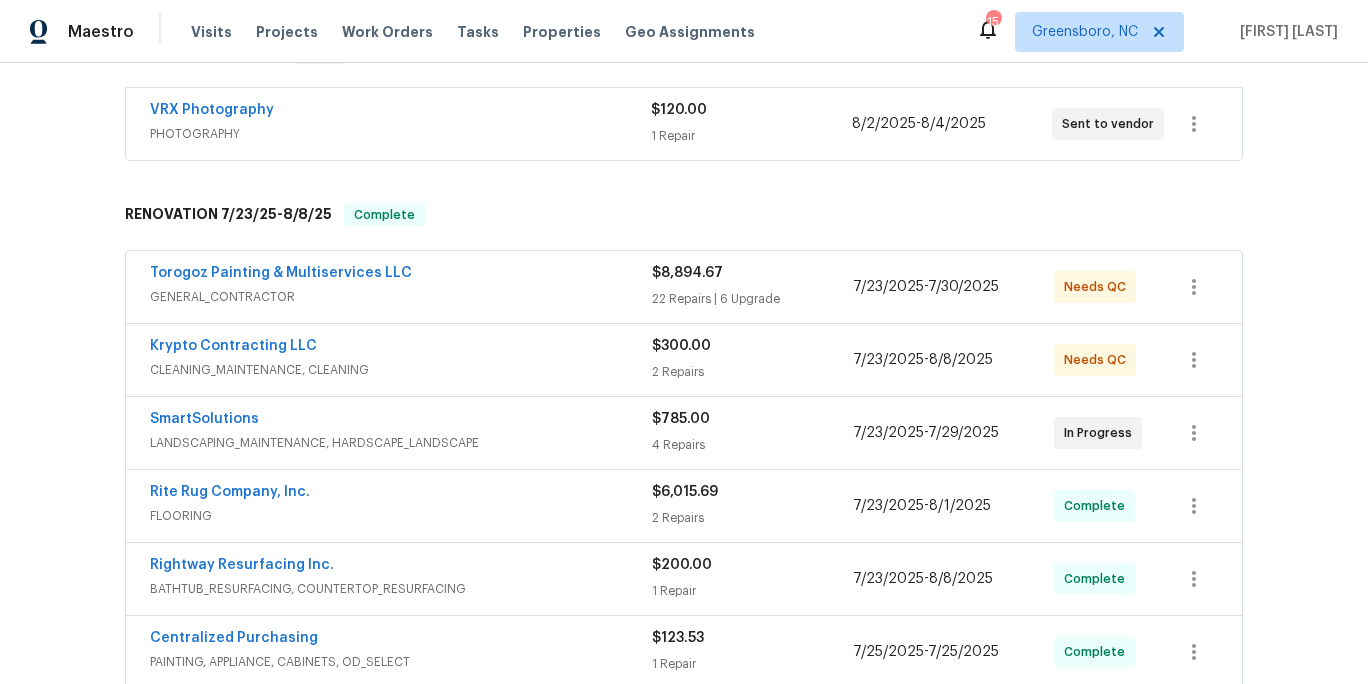 click on "CLEANING_MAINTENANCE, CLEANING" at bounding box center [401, 370] 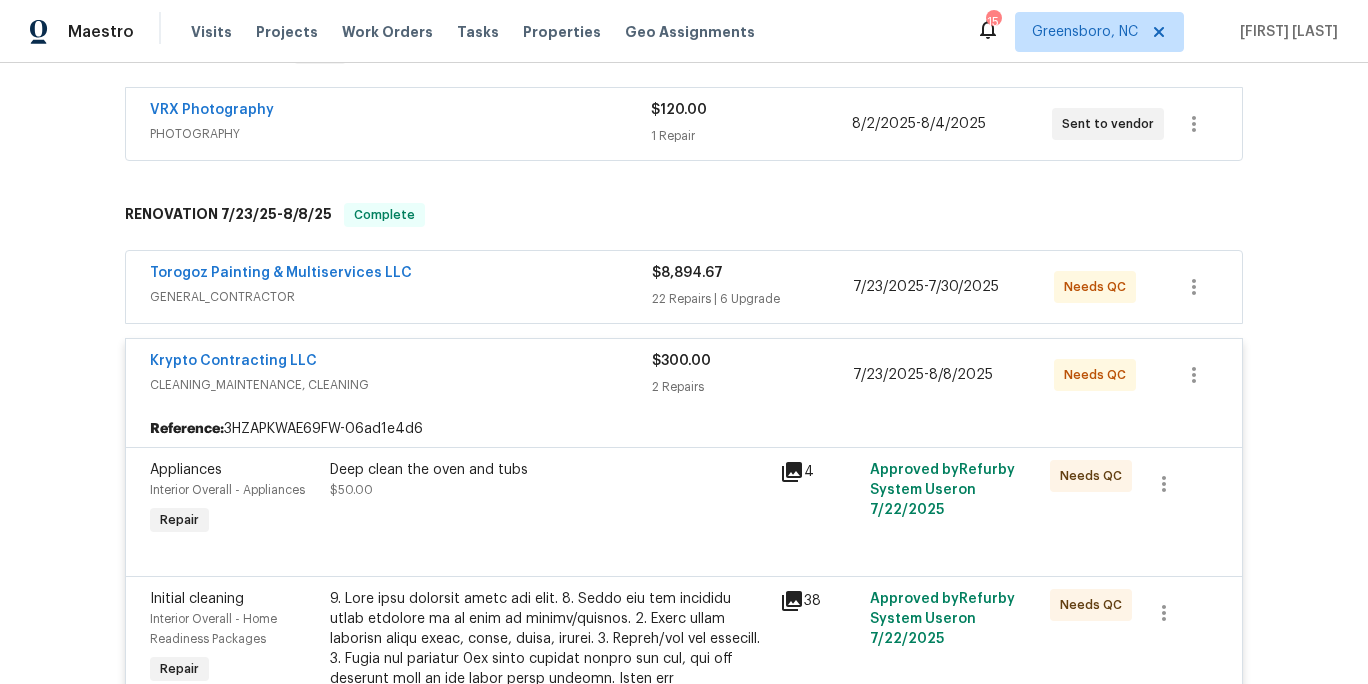 click on "Deep clean the oven and tubs" at bounding box center (549, 470) 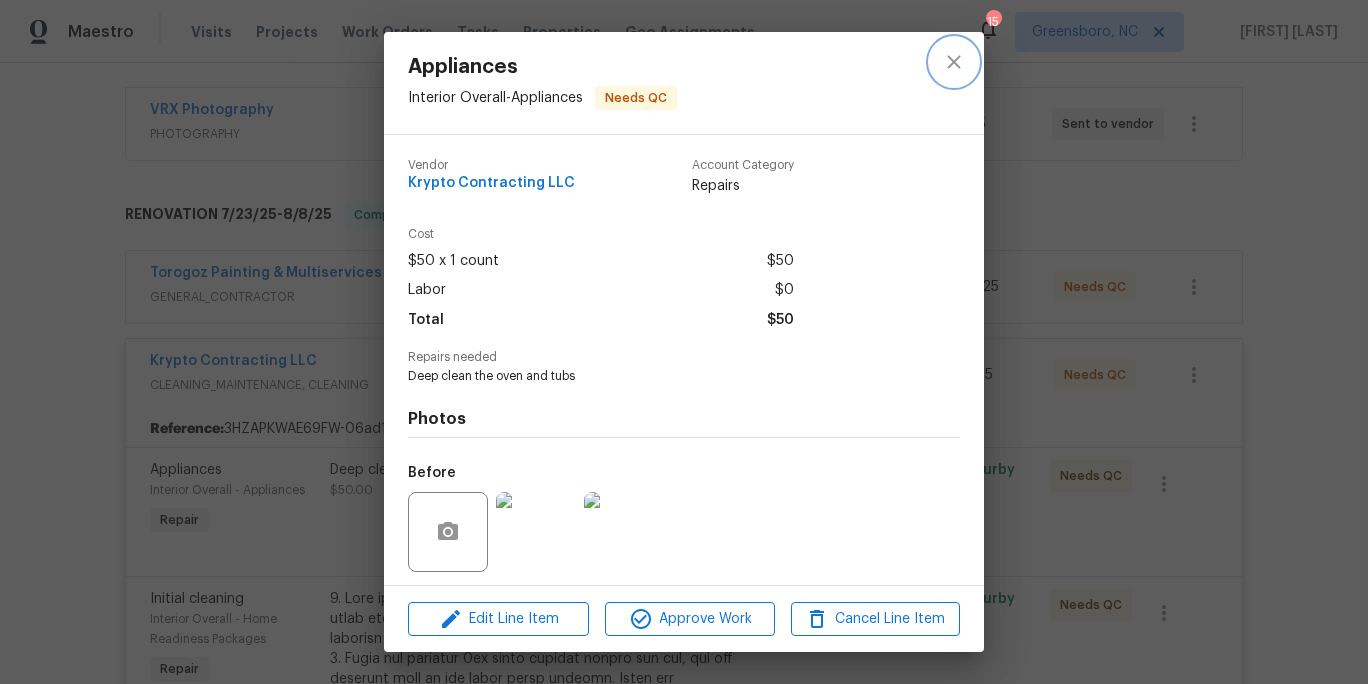 click at bounding box center [954, 62] 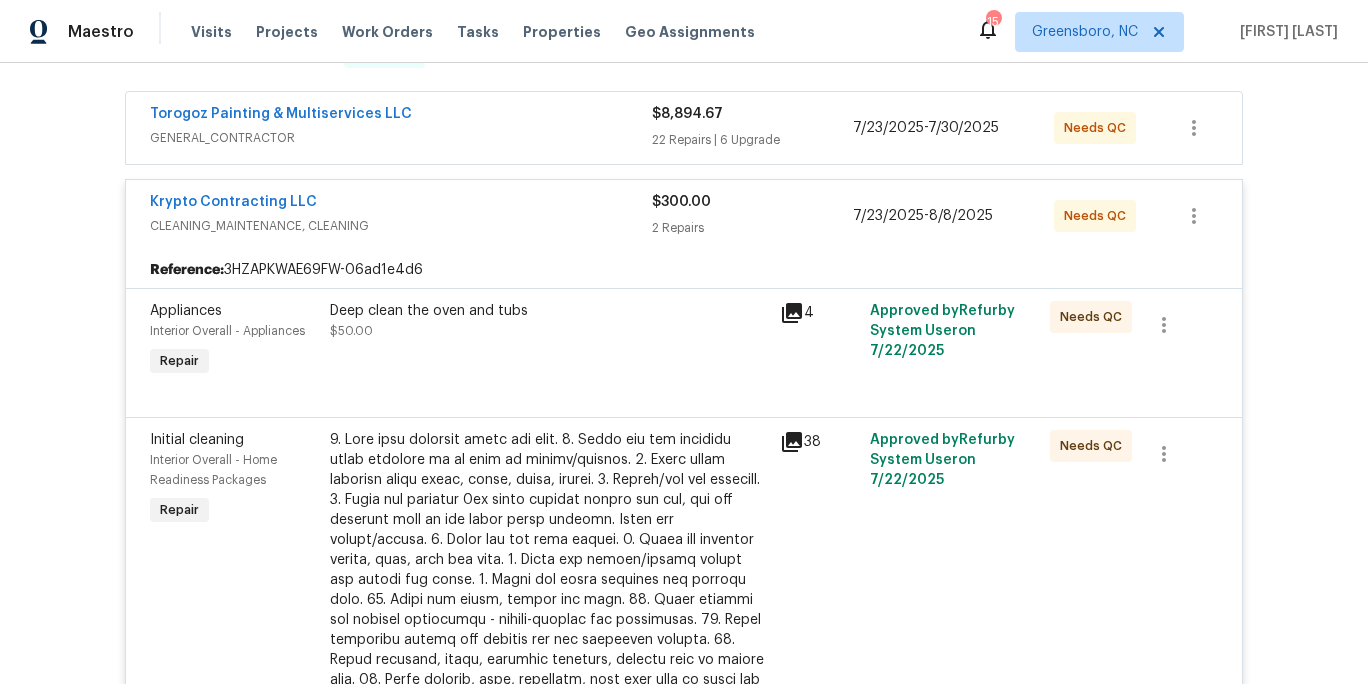 scroll, scrollTop: 582, scrollLeft: 0, axis: vertical 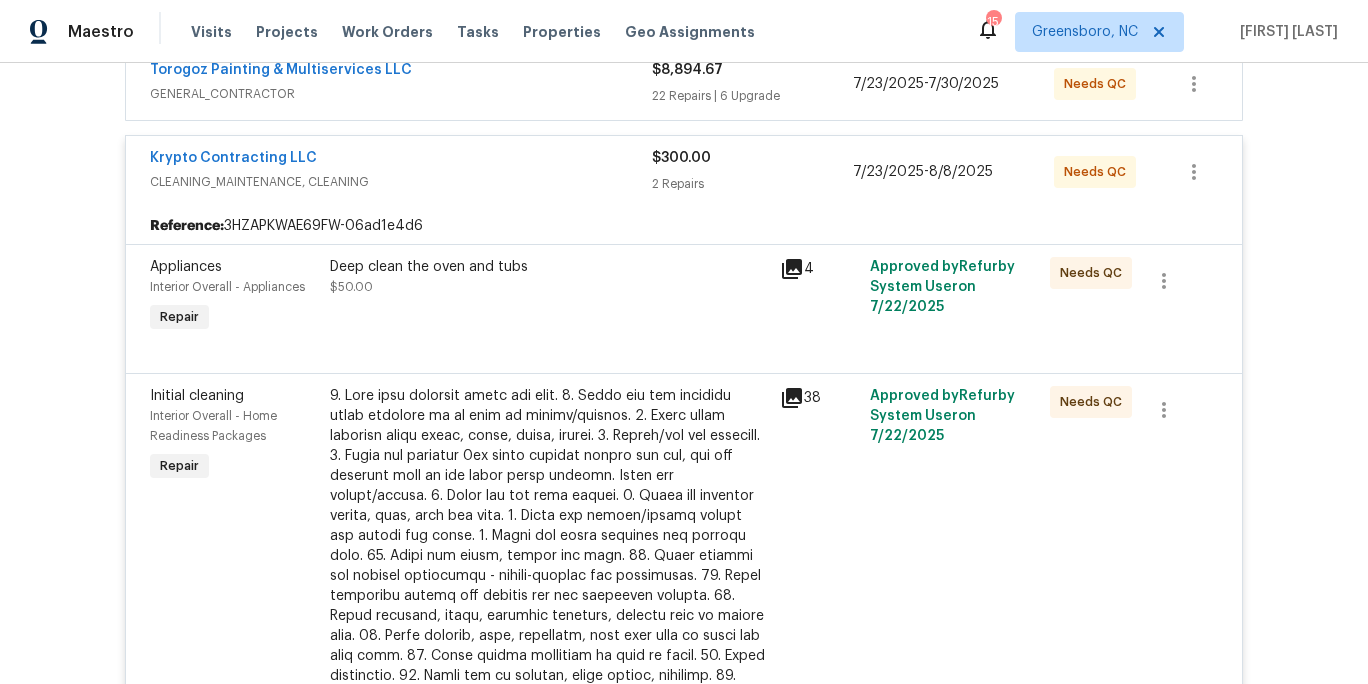 click at bounding box center [549, 606] 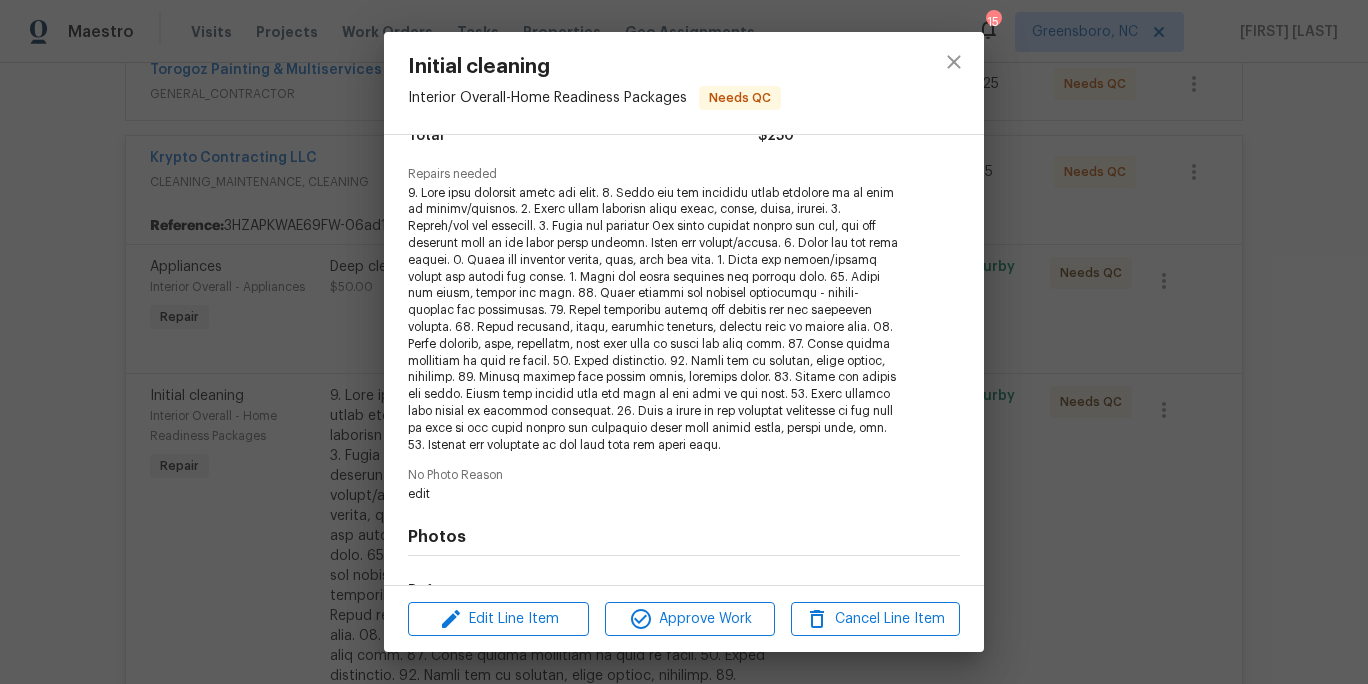 scroll, scrollTop: 438, scrollLeft: 0, axis: vertical 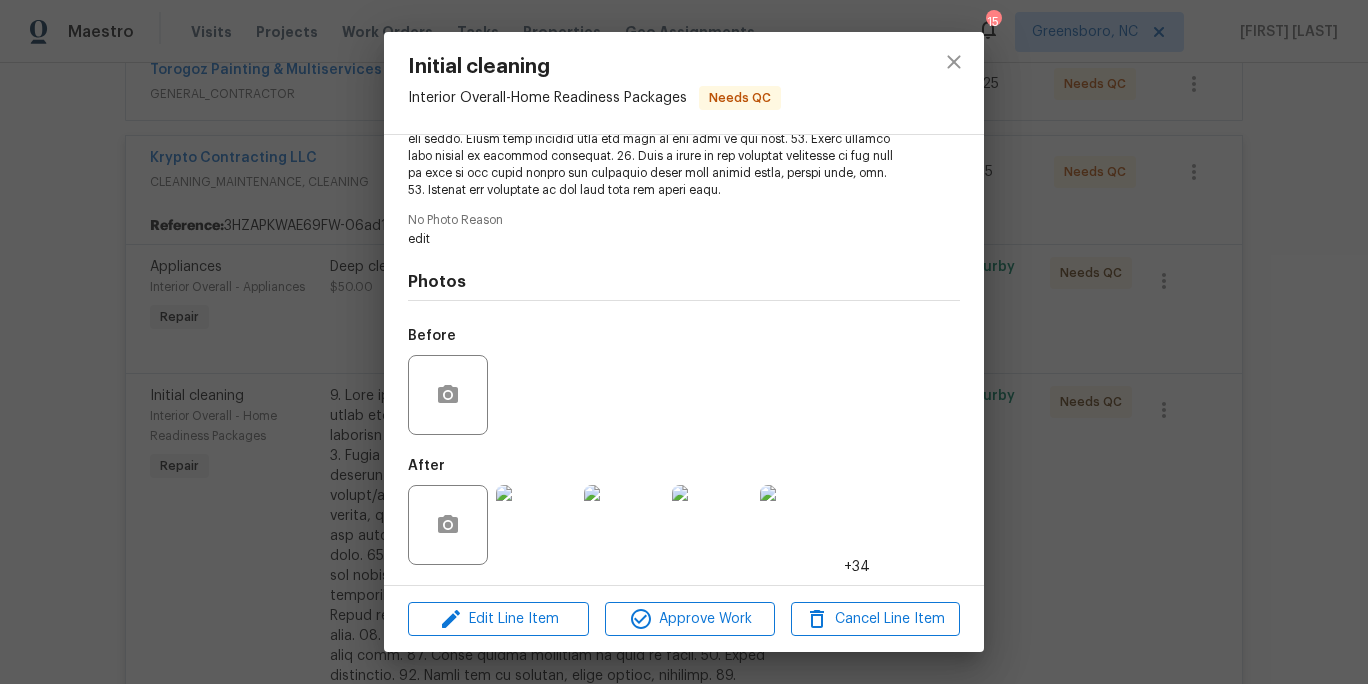 click at bounding box center [536, 525] 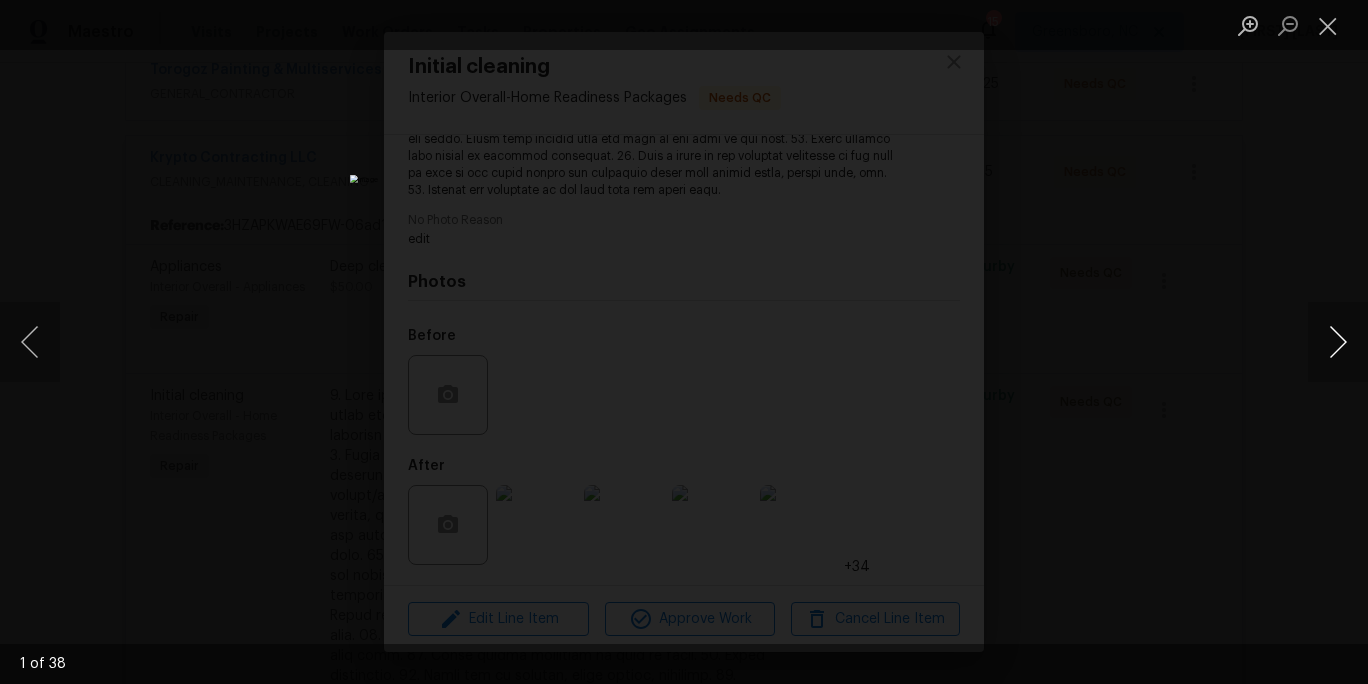 click at bounding box center (1338, 342) 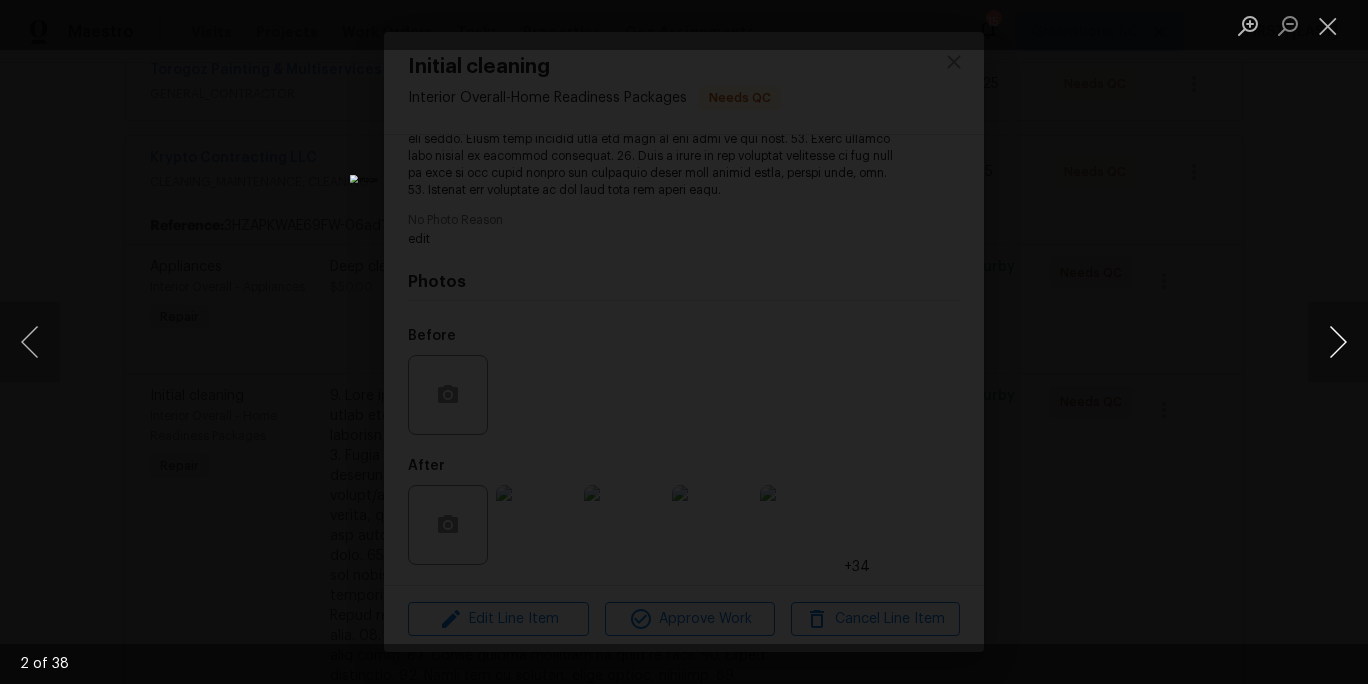 click at bounding box center (1338, 342) 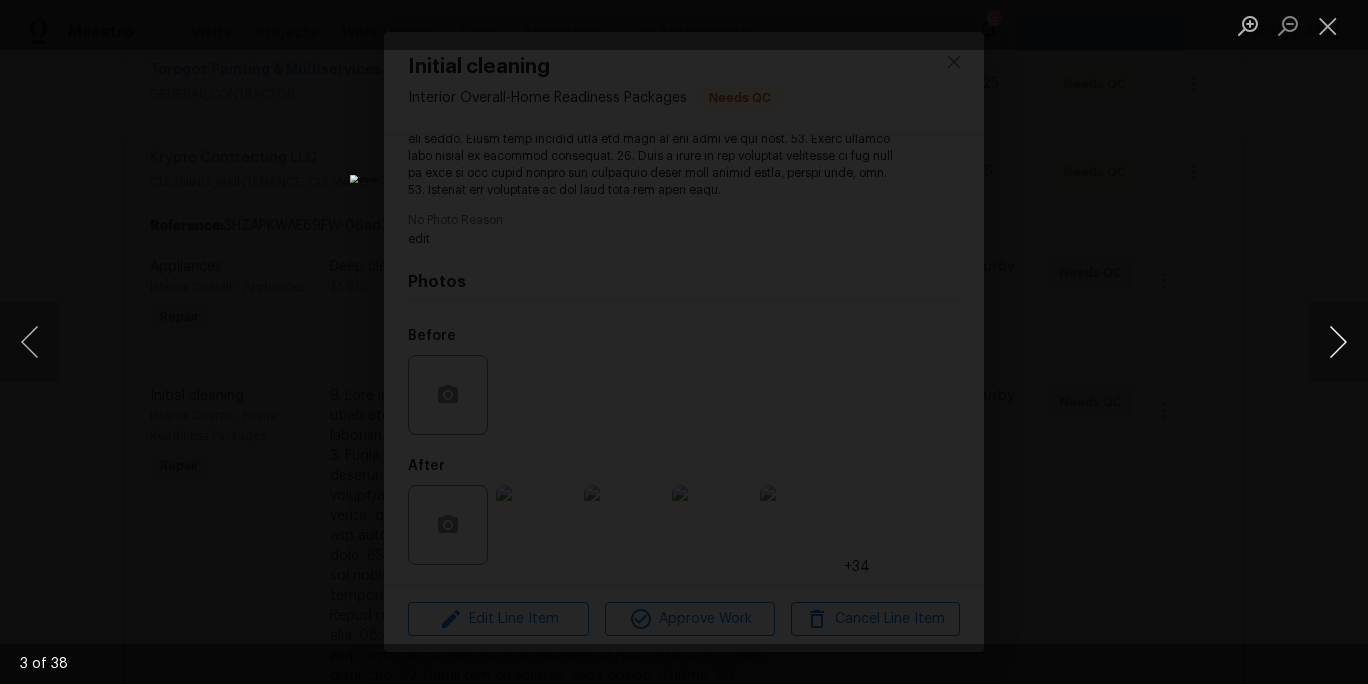 click at bounding box center (1338, 342) 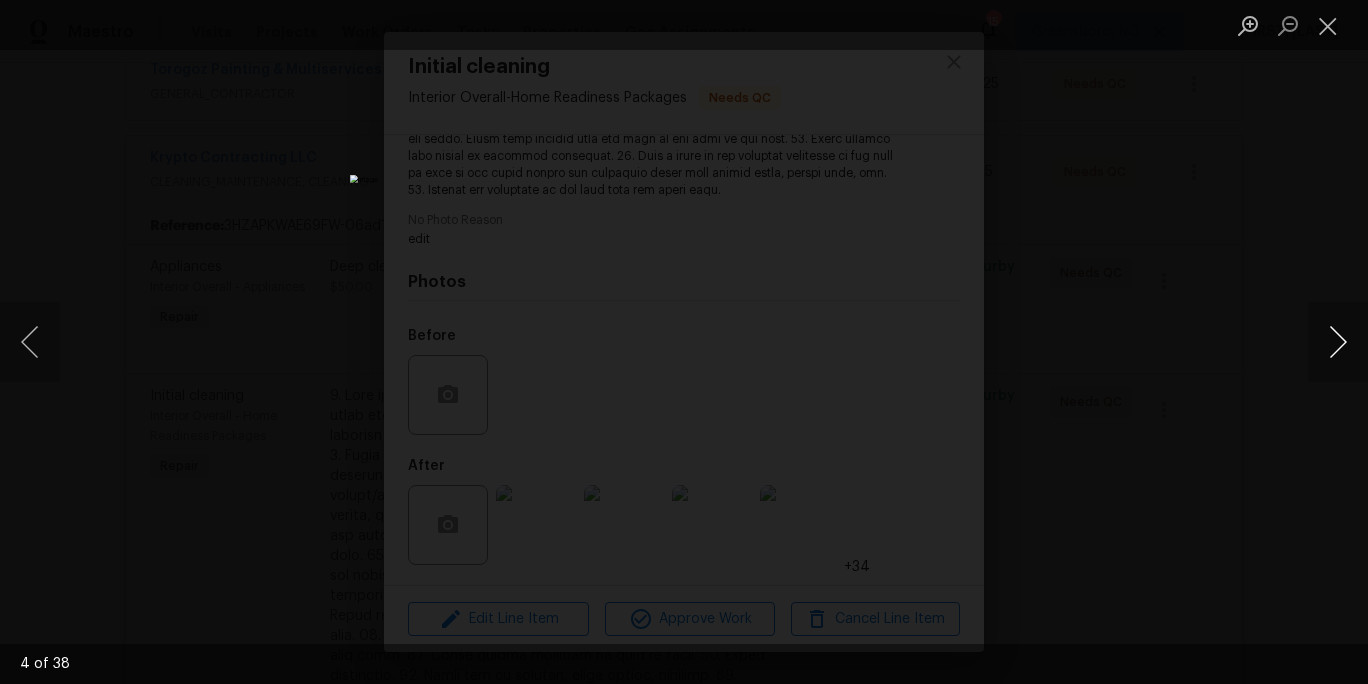 click at bounding box center (1338, 342) 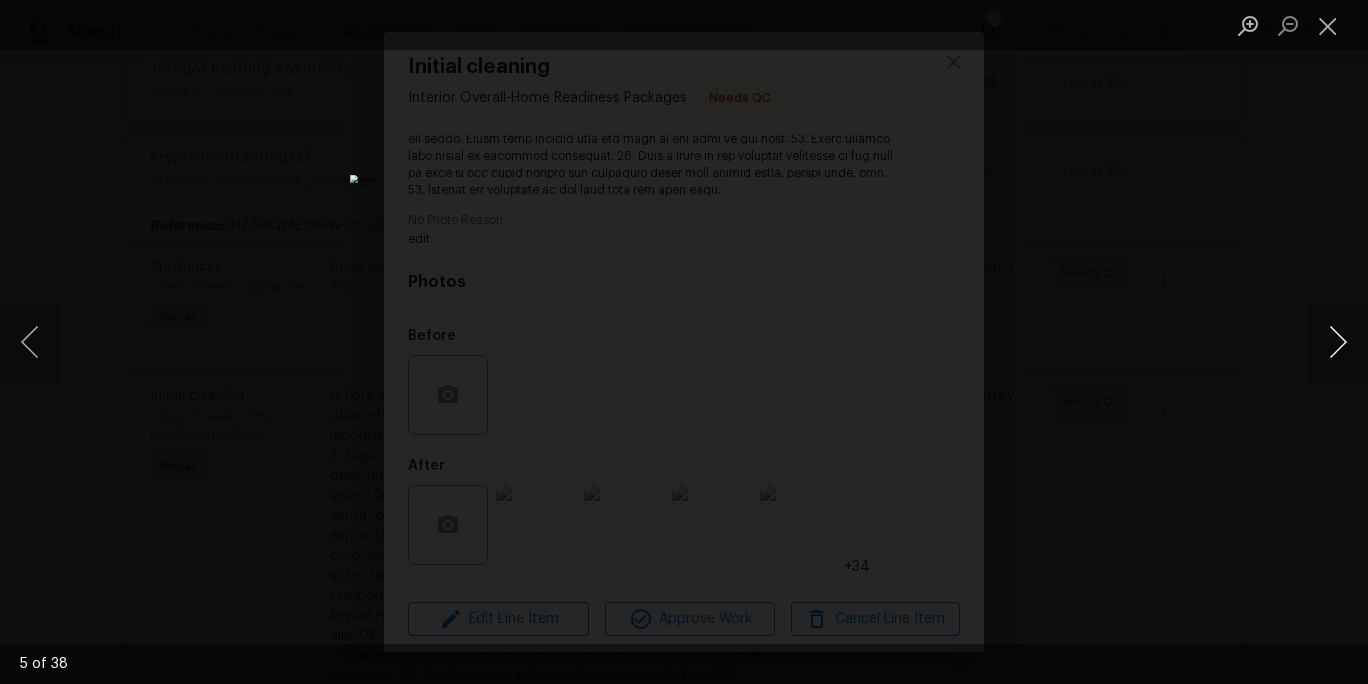 click at bounding box center (1338, 342) 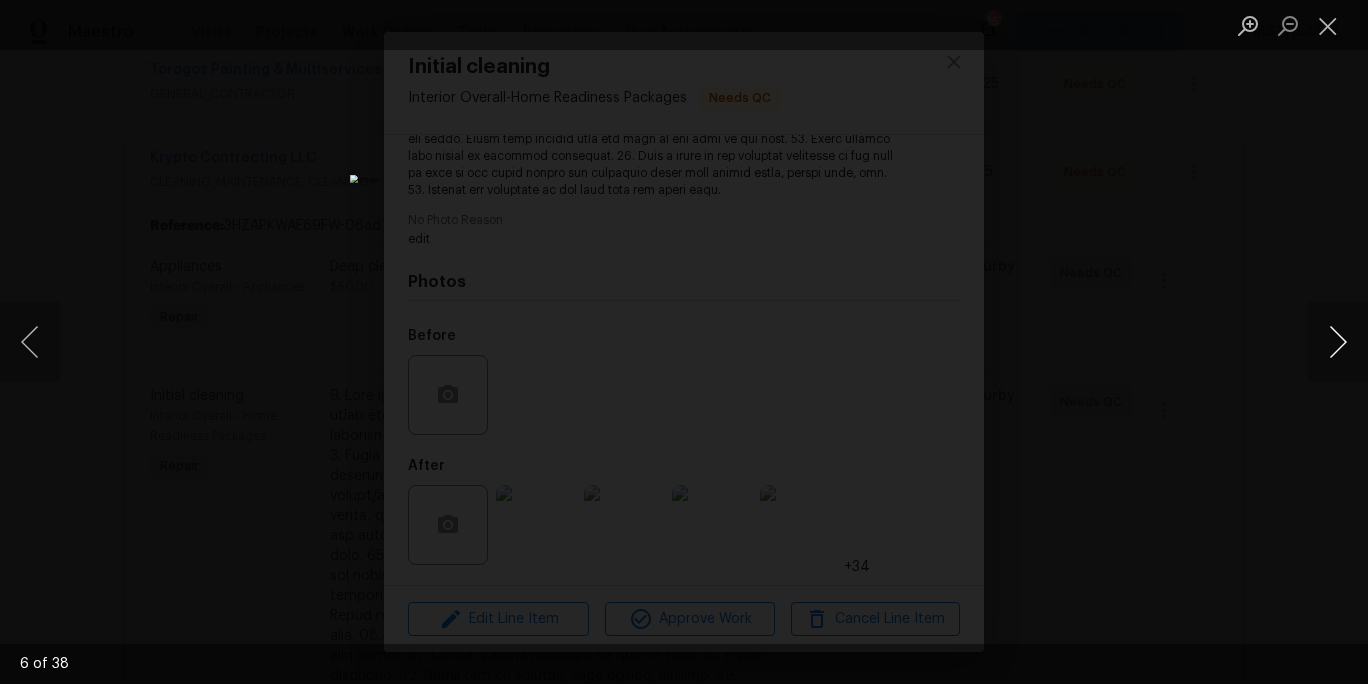 click at bounding box center (1338, 342) 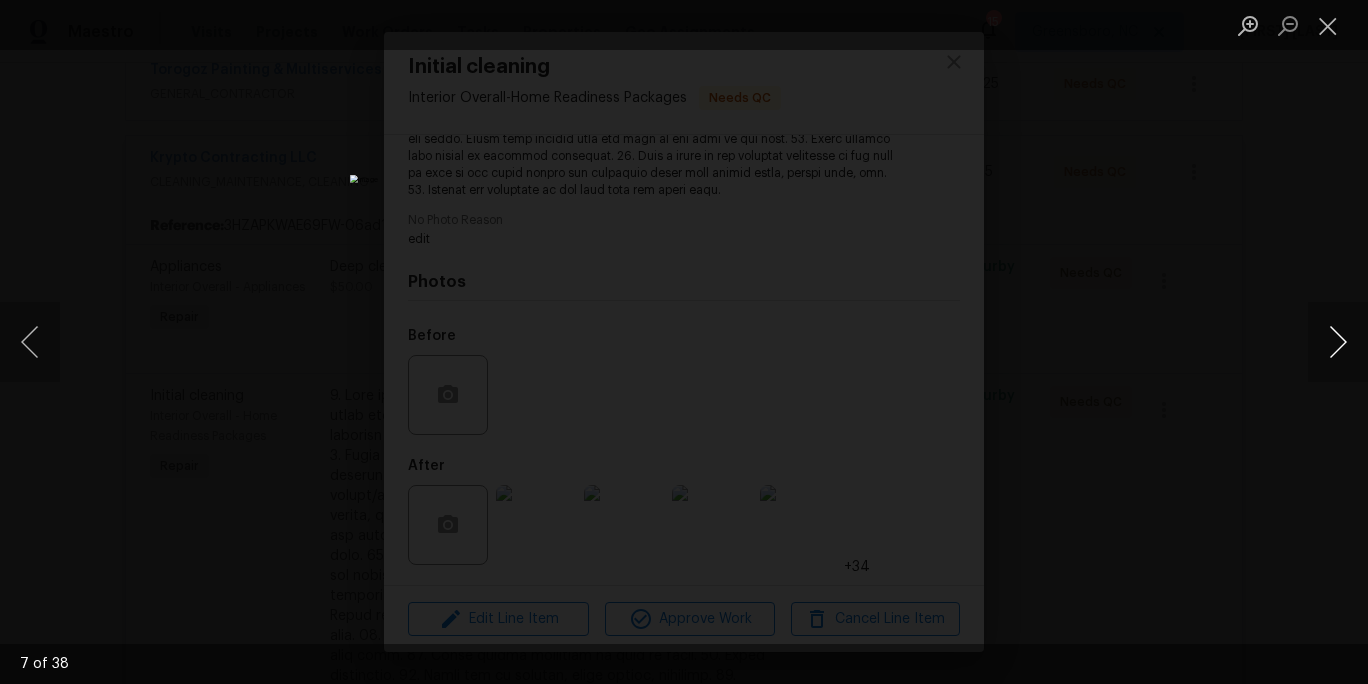 click at bounding box center (1338, 342) 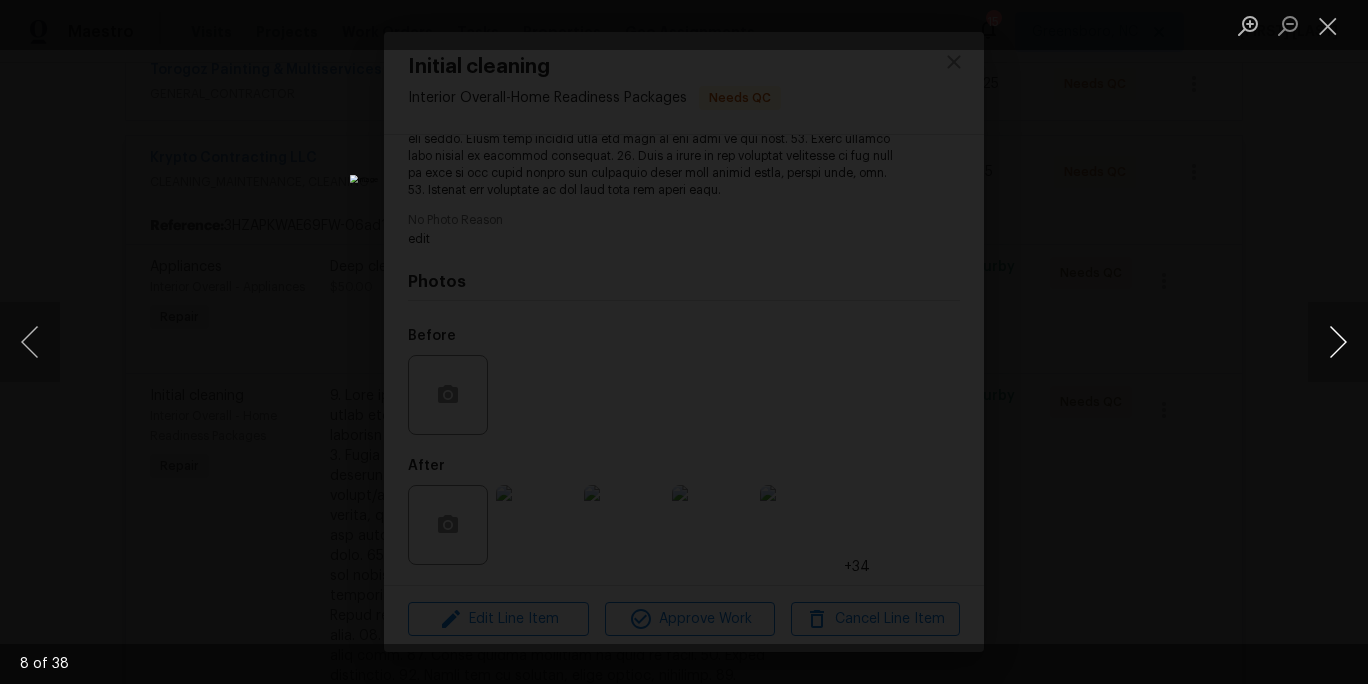 click at bounding box center [1338, 342] 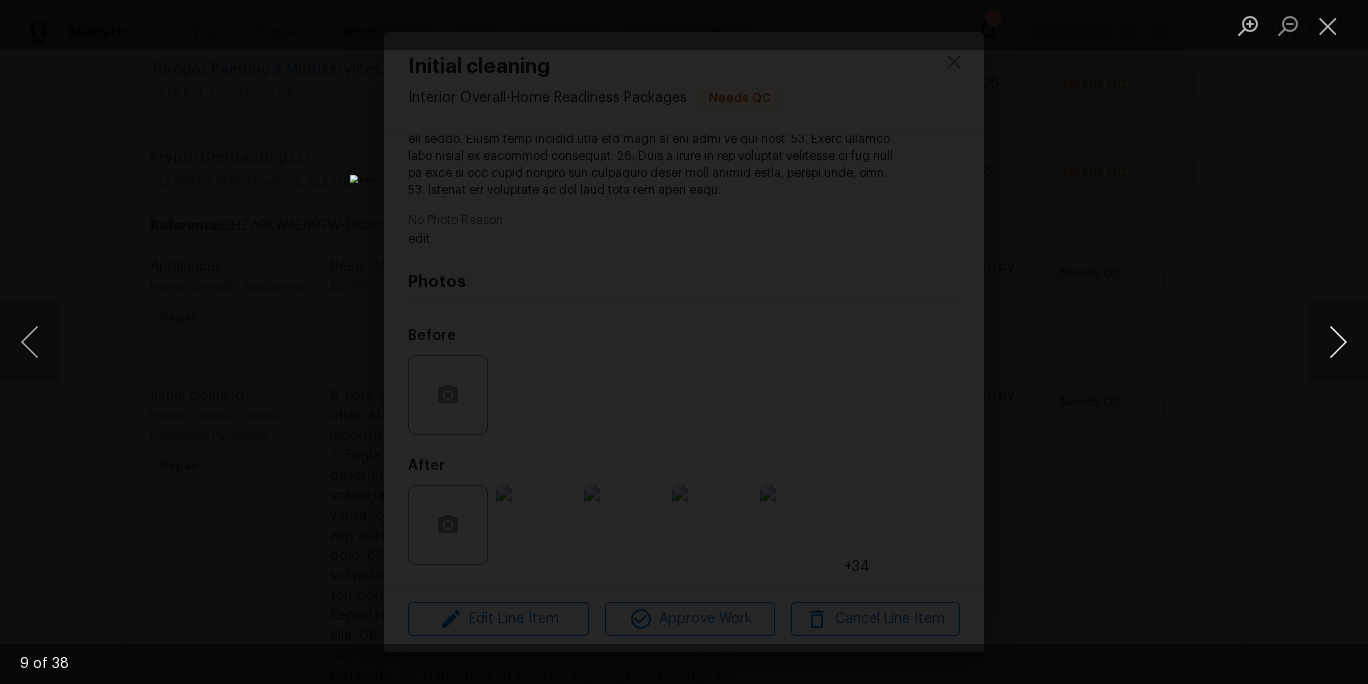 click at bounding box center [1338, 342] 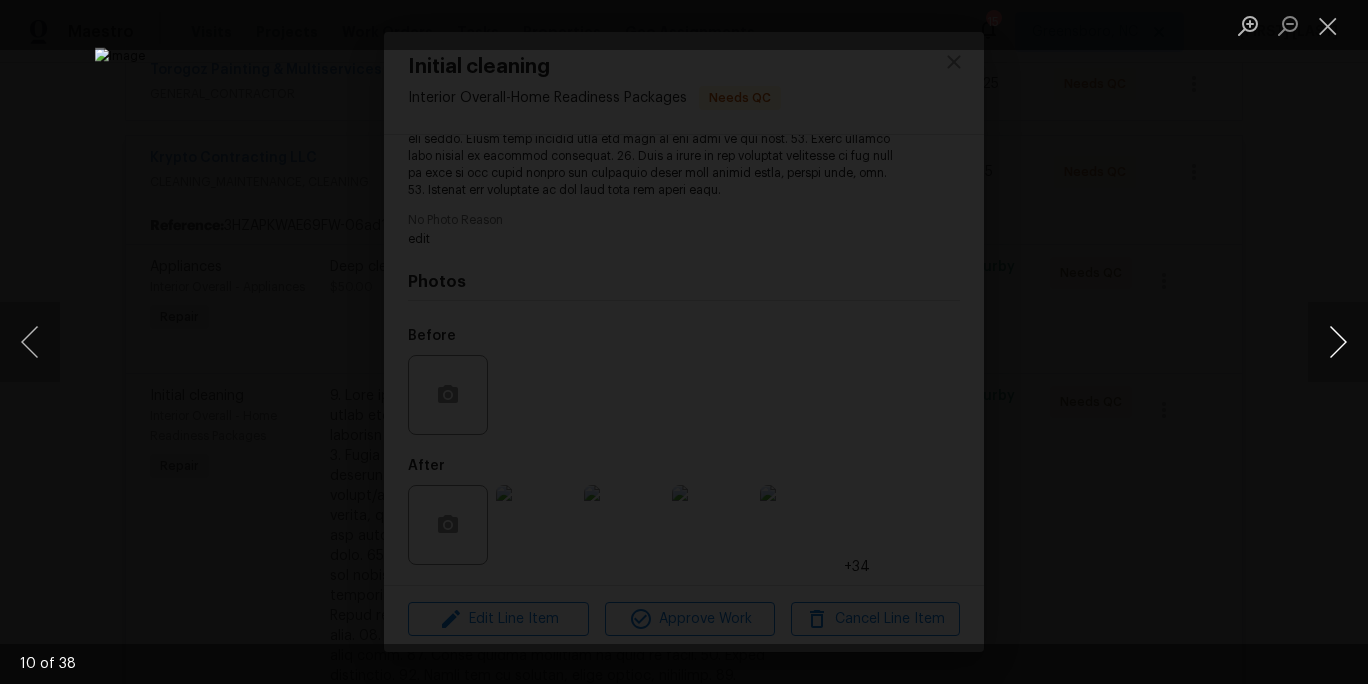click at bounding box center (1338, 342) 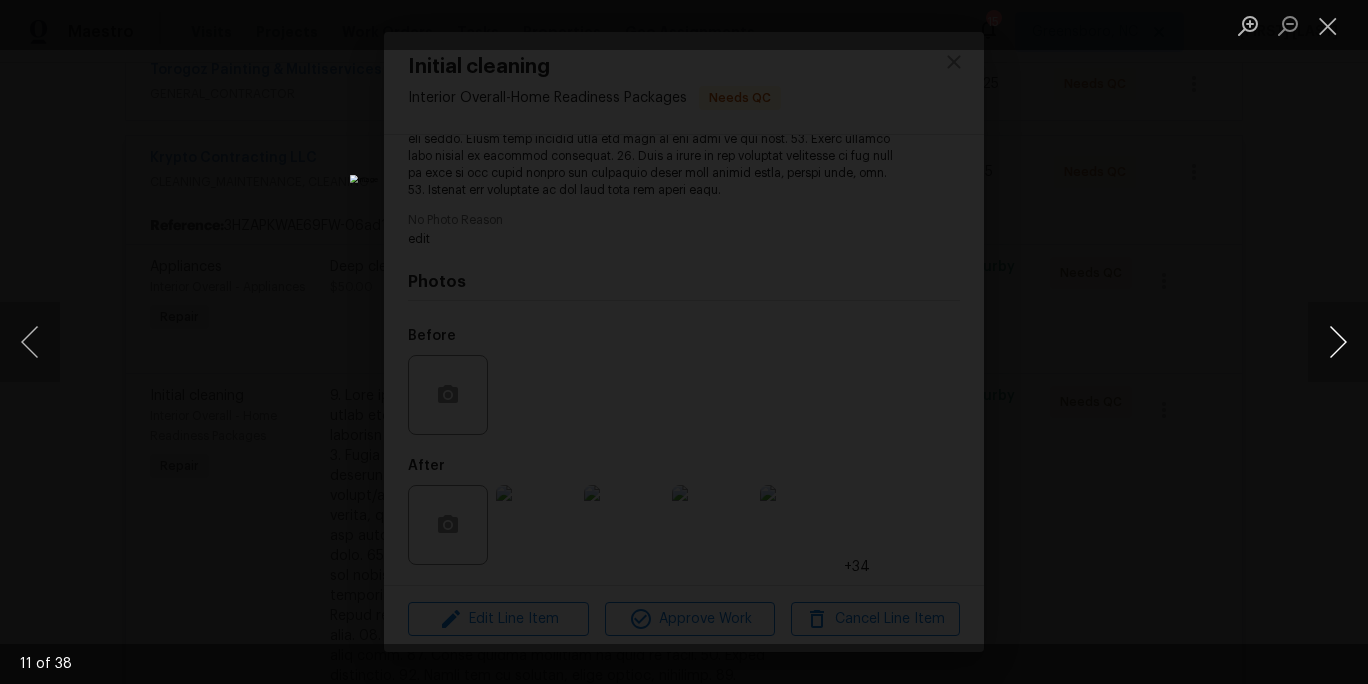 click at bounding box center (1338, 342) 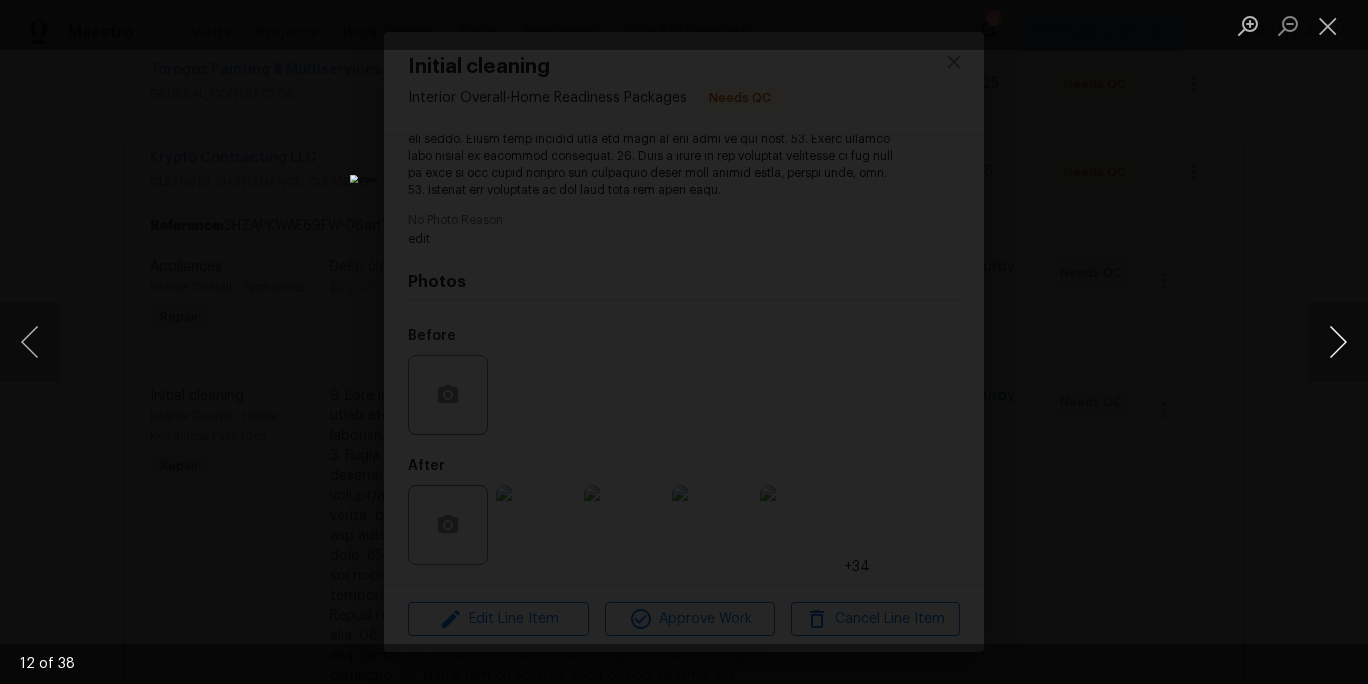 click at bounding box center (1338, 342) 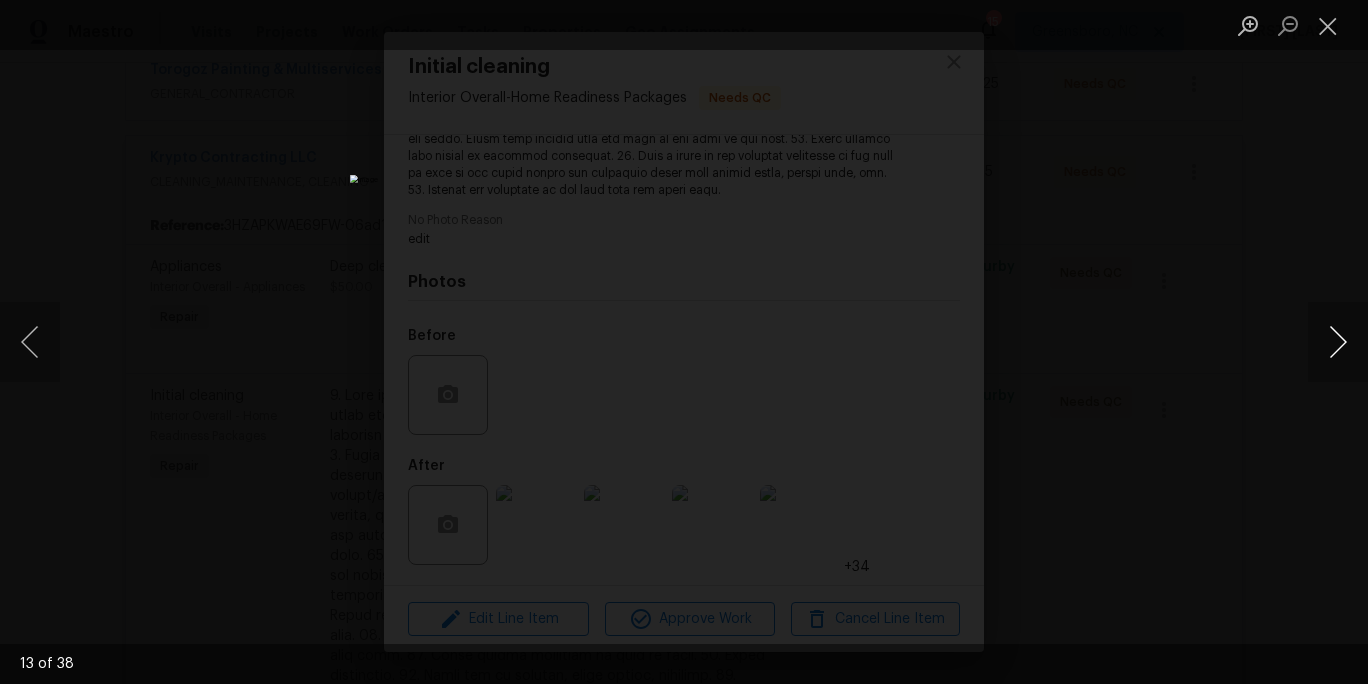 click at bounding box center [1338, 342] 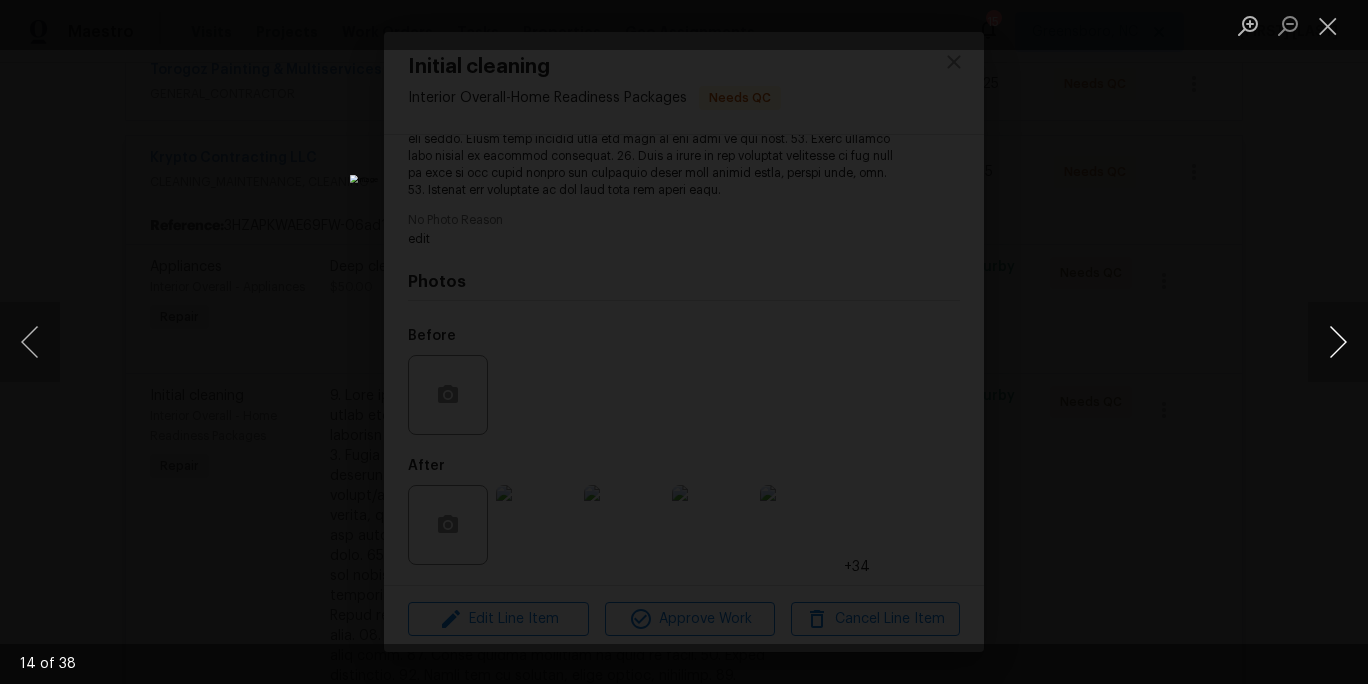 click at bounding box center [1338, 342] 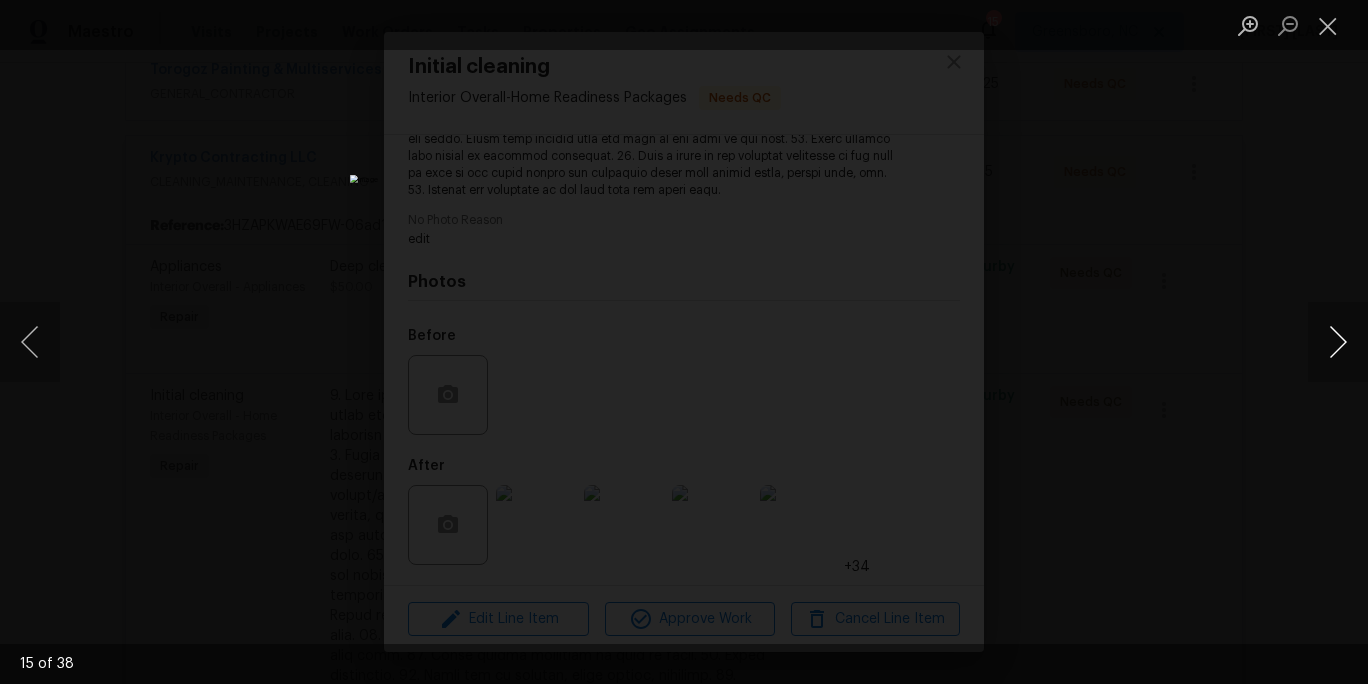 click at bounding box center [1338, 342] 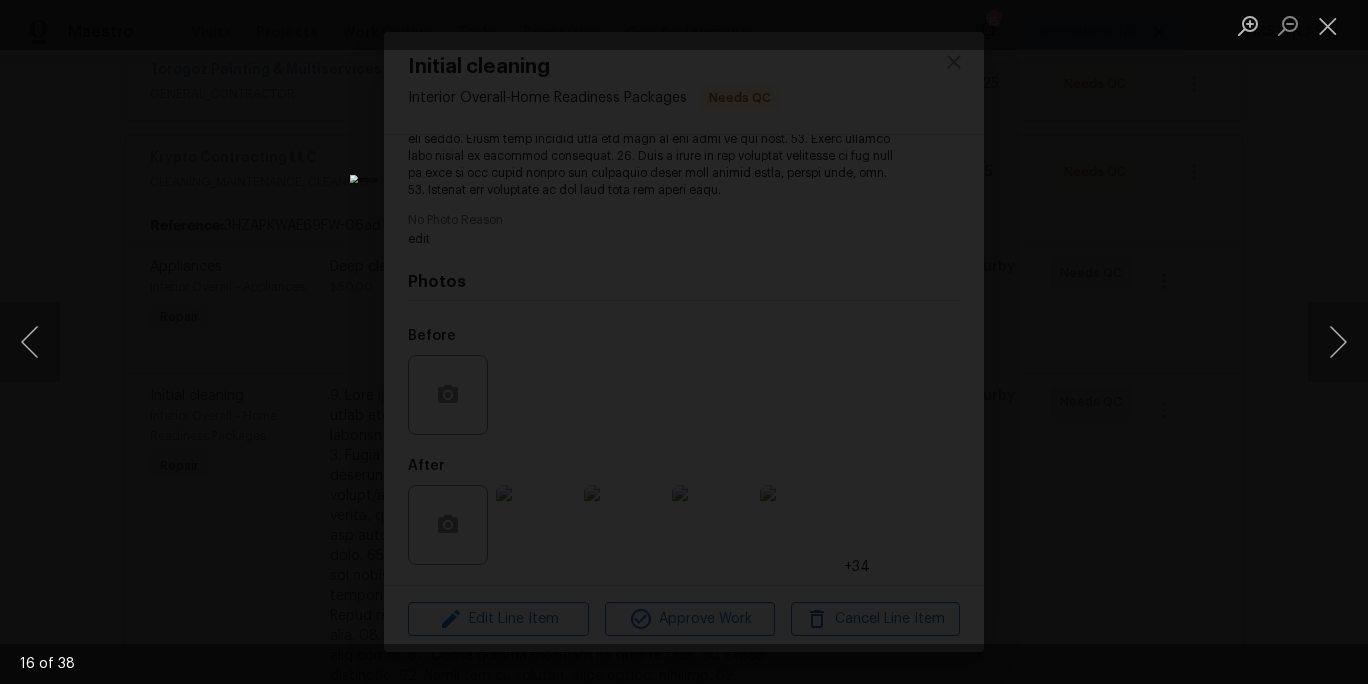 click at bounding box center (684, 342) 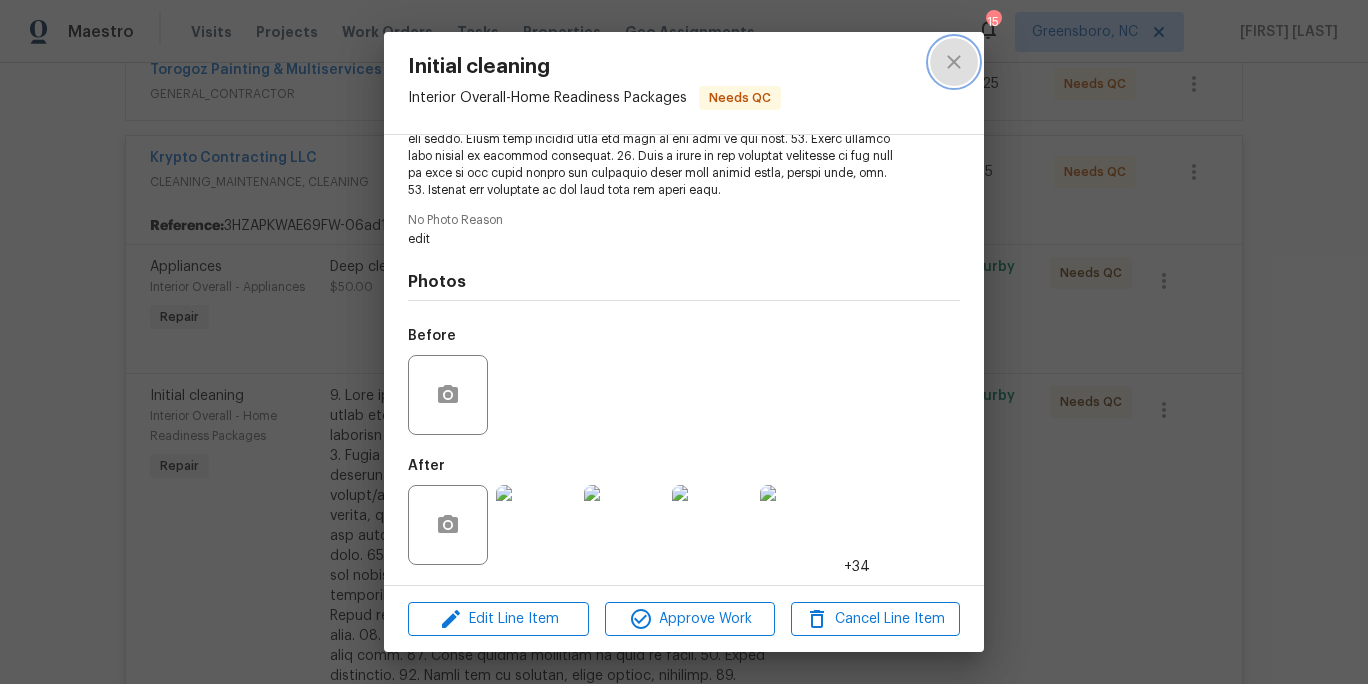 click 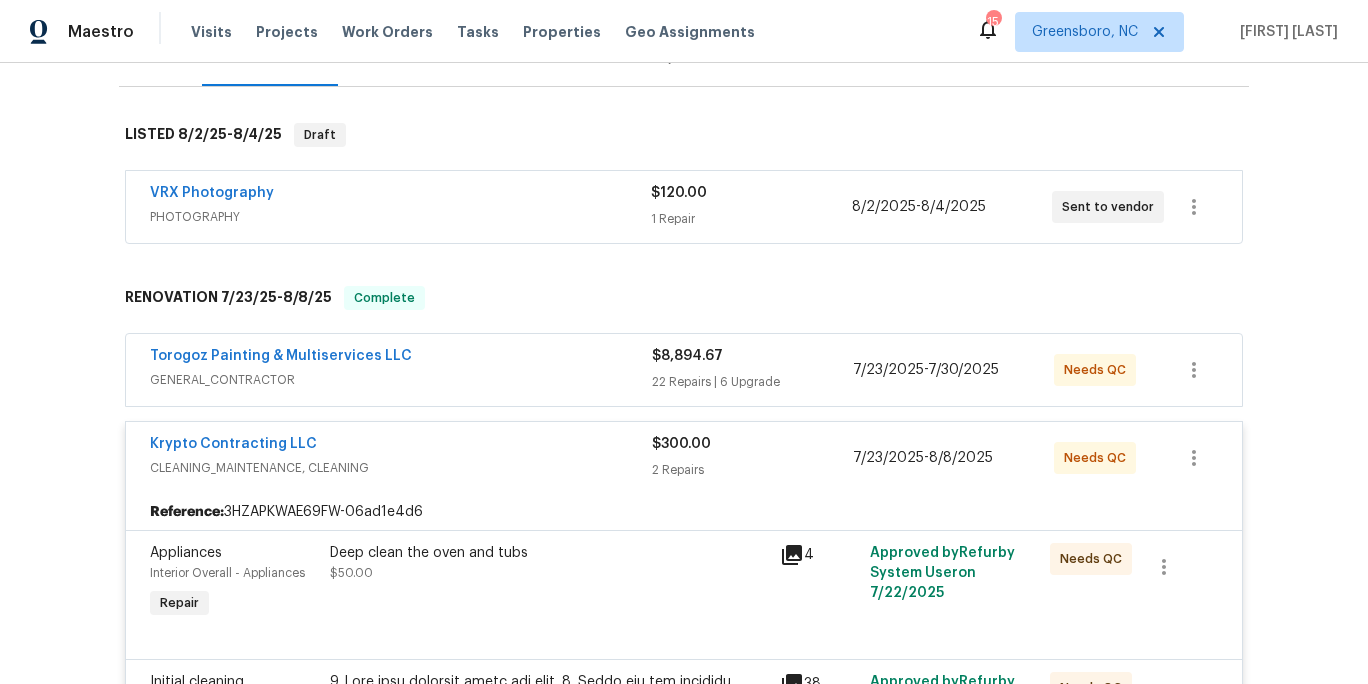 scroll, scrollTop: 0, scrollLeft: 0, axis: both 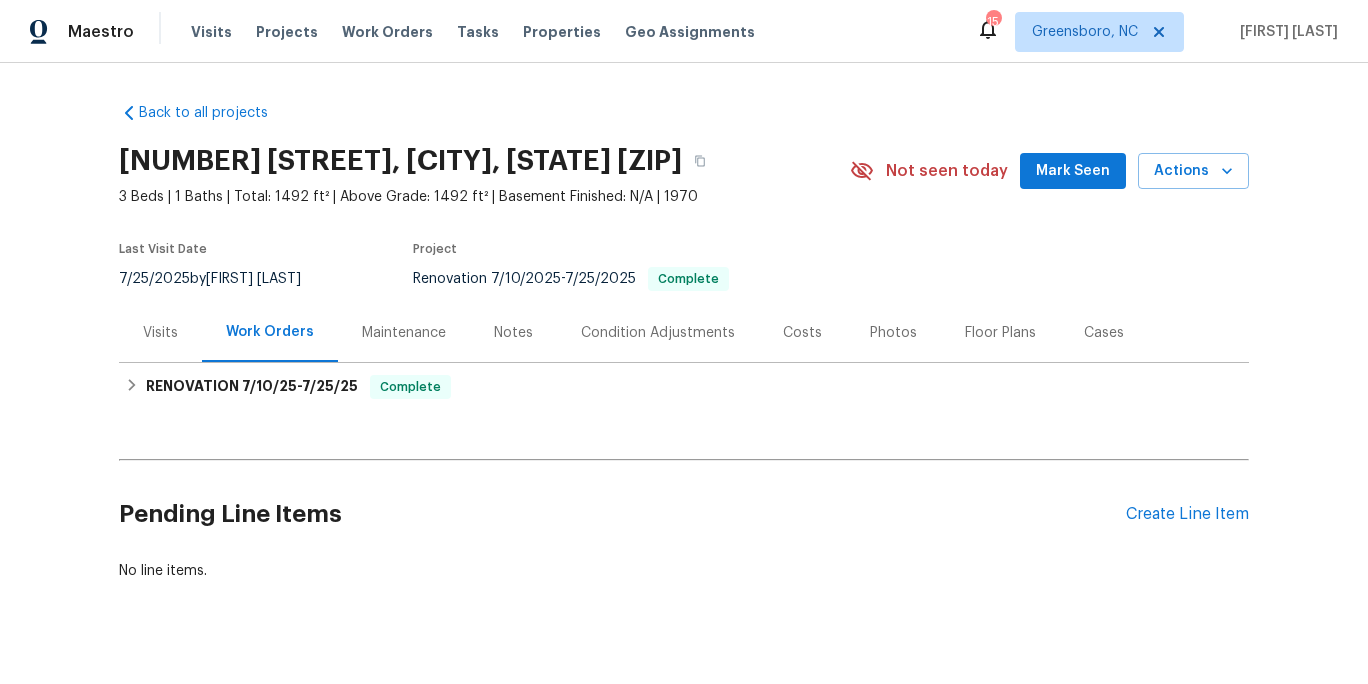 click on "Costs" at bounding box center (802, 333) 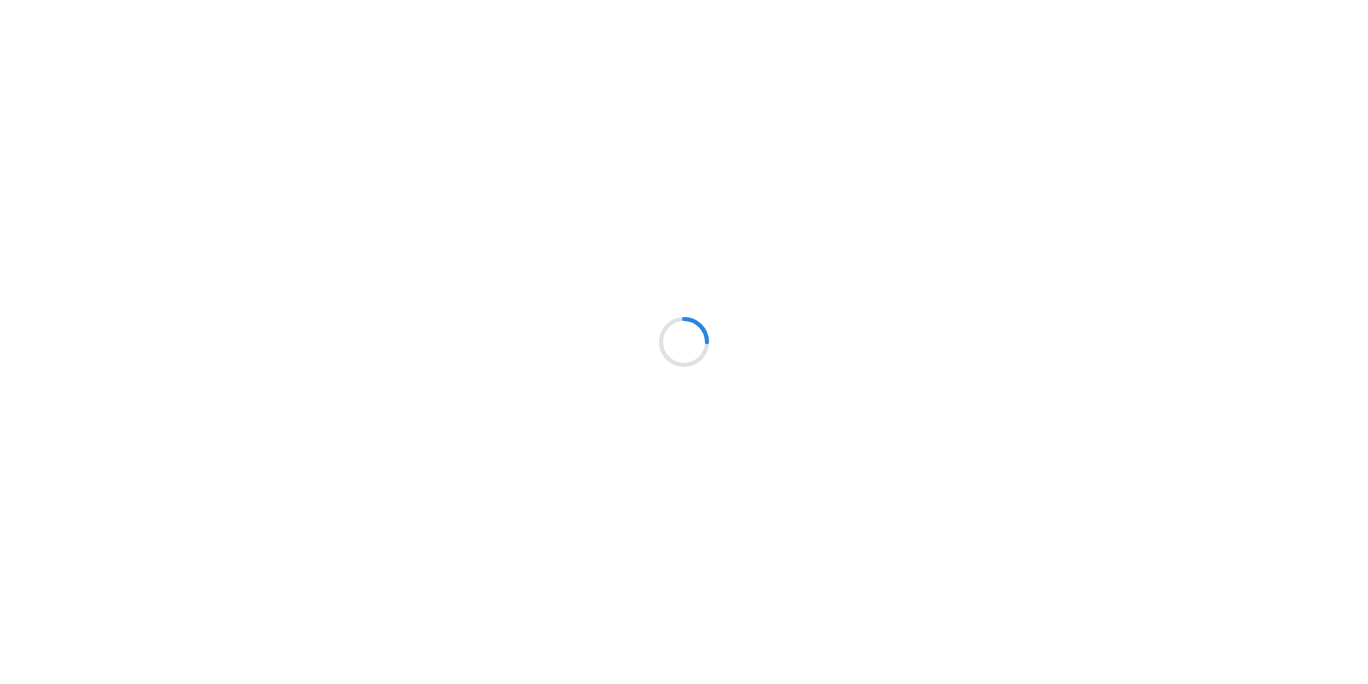 scroll, scrollTop: 0, scrollLeft: 0, axis: both 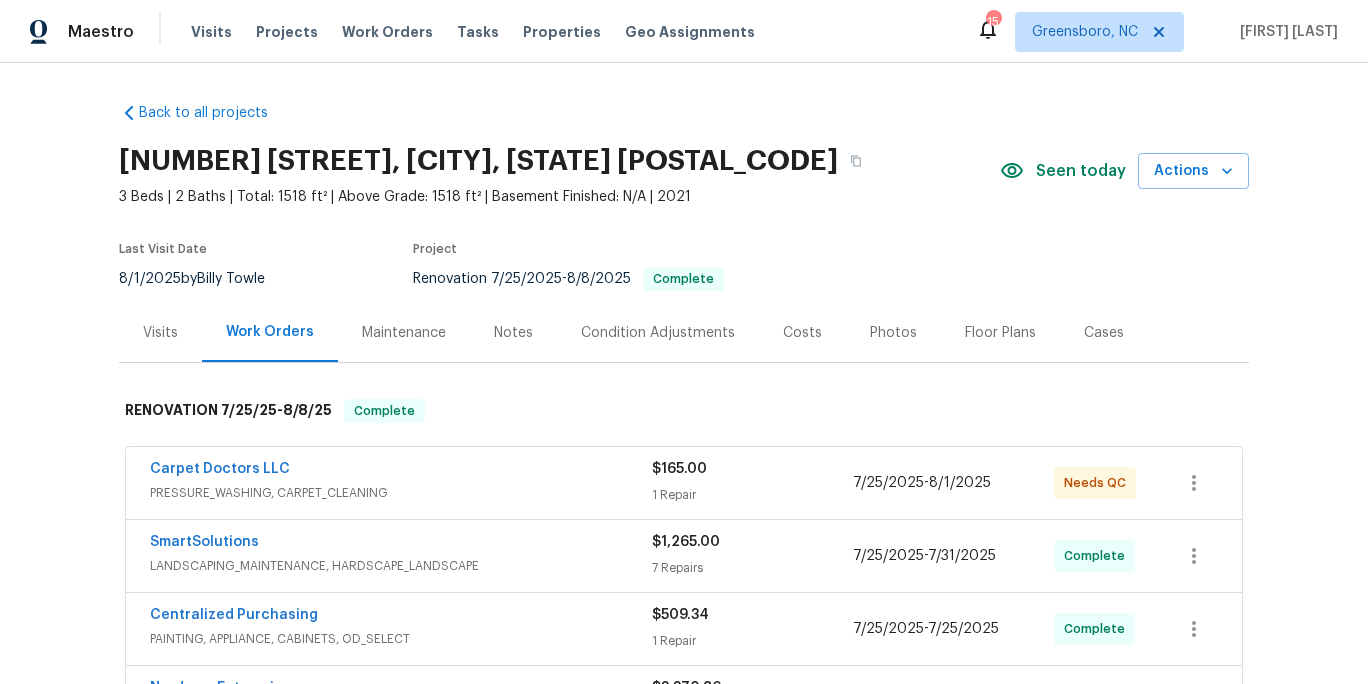 click on "Costs" at bounding box center (802, 332) 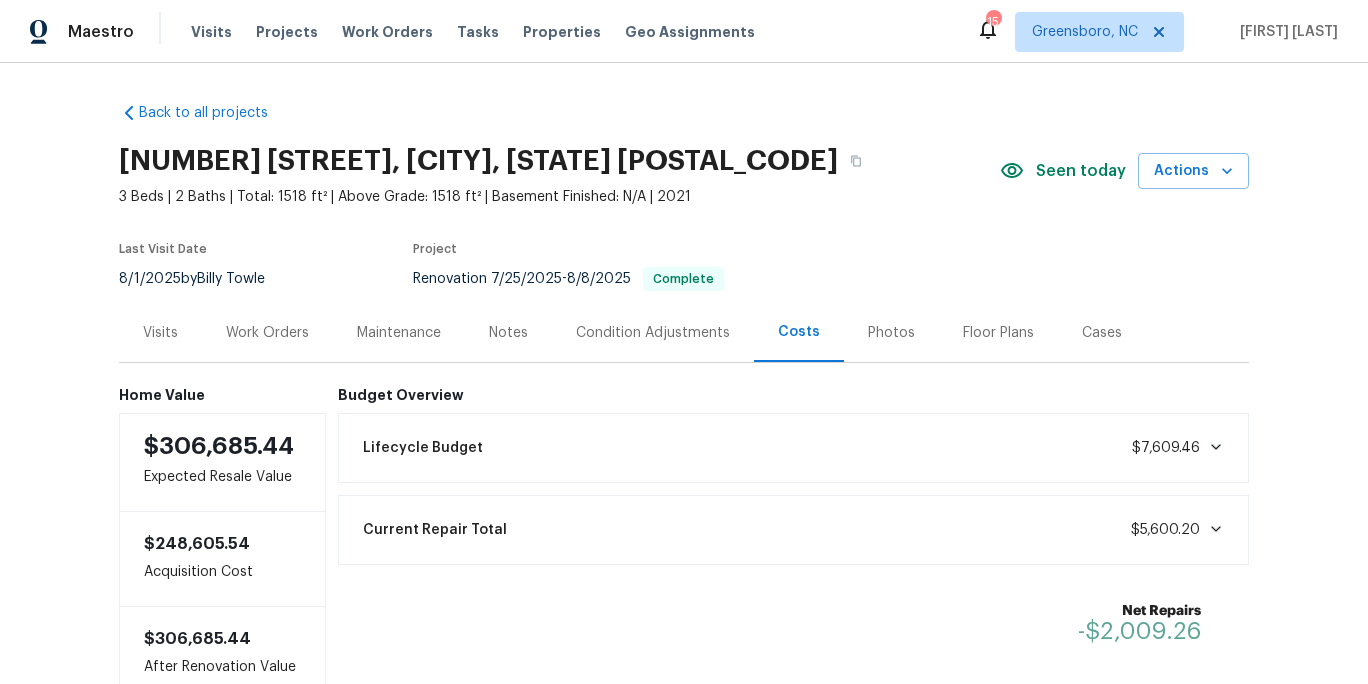 click on "Photos" at bounding box center (891, 333) 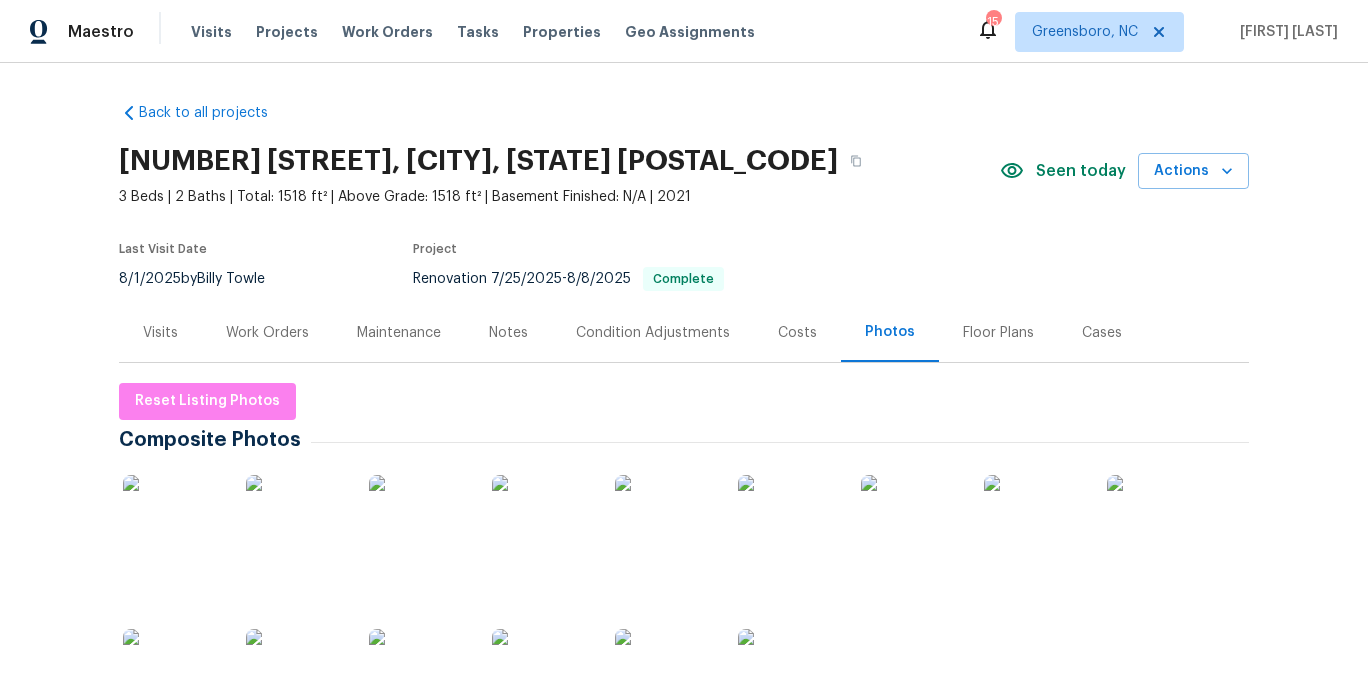 scroll, scrollTop: 167, scrollLeft: 0, axis: vertical 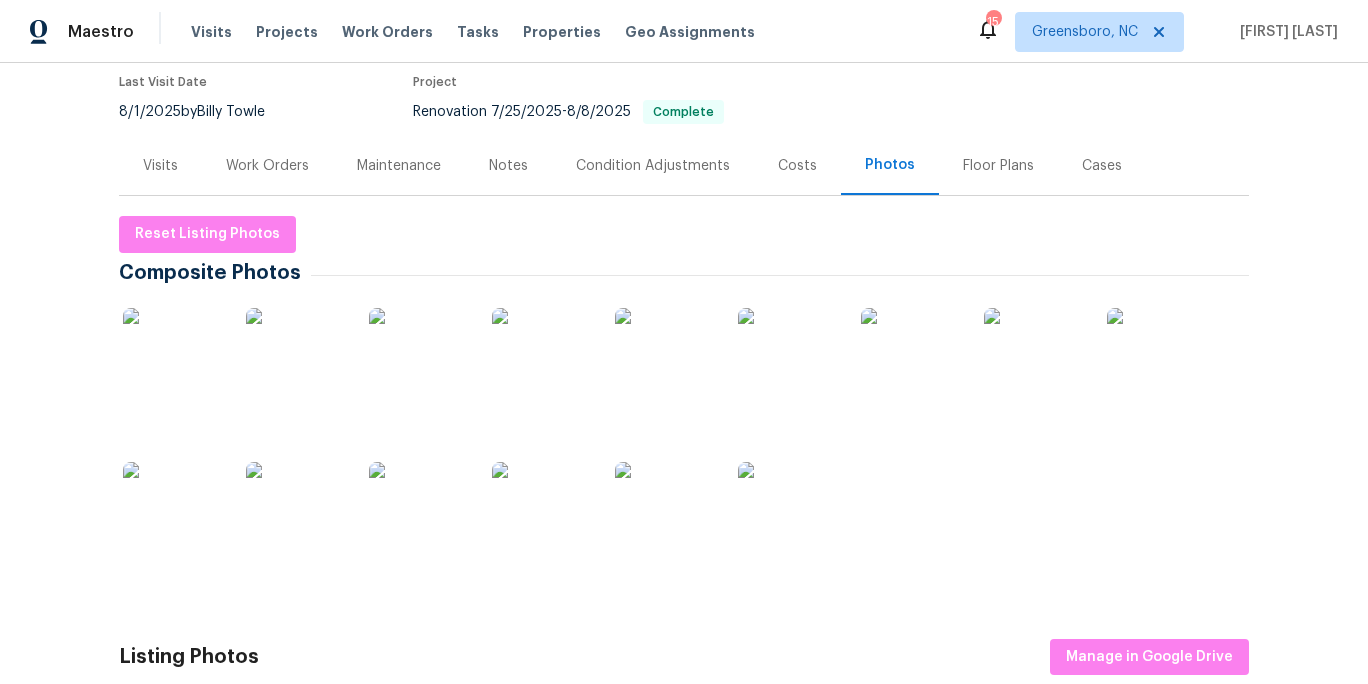 click at bounding box center [173, 358] 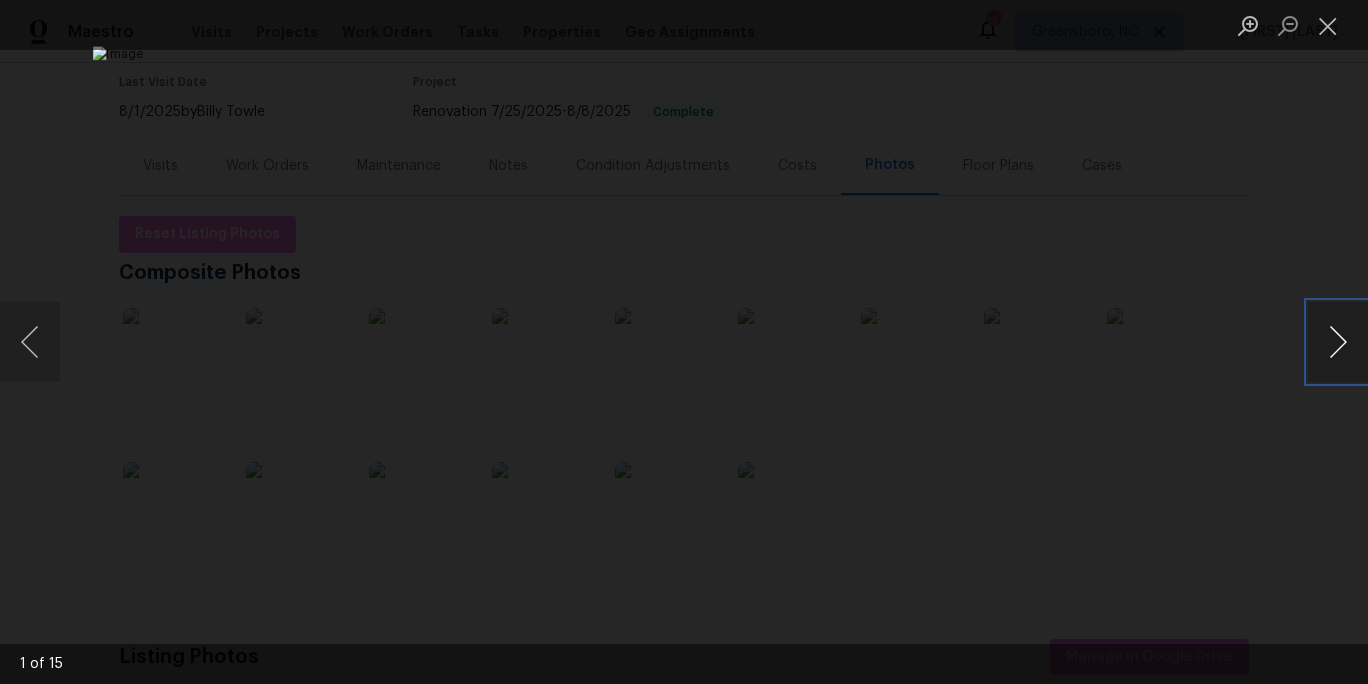 click at bounding box center (1338, 342) 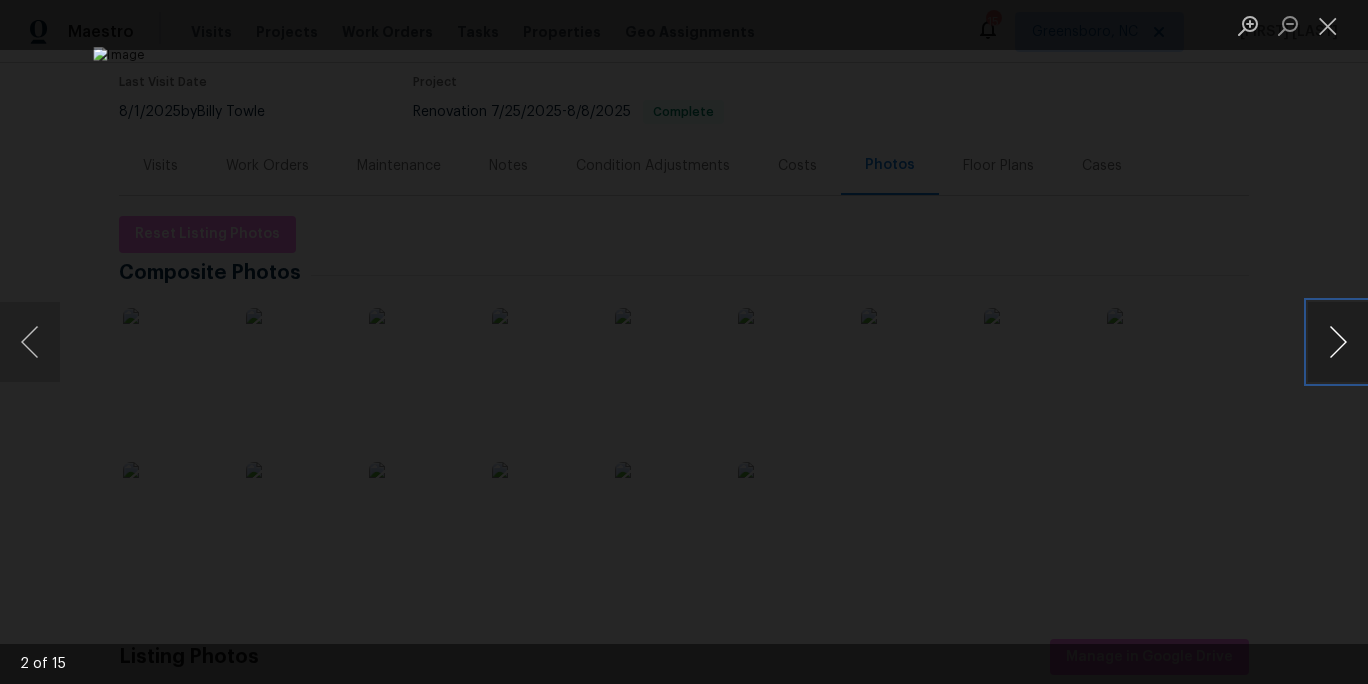 click at bounding box center (1338, 342) 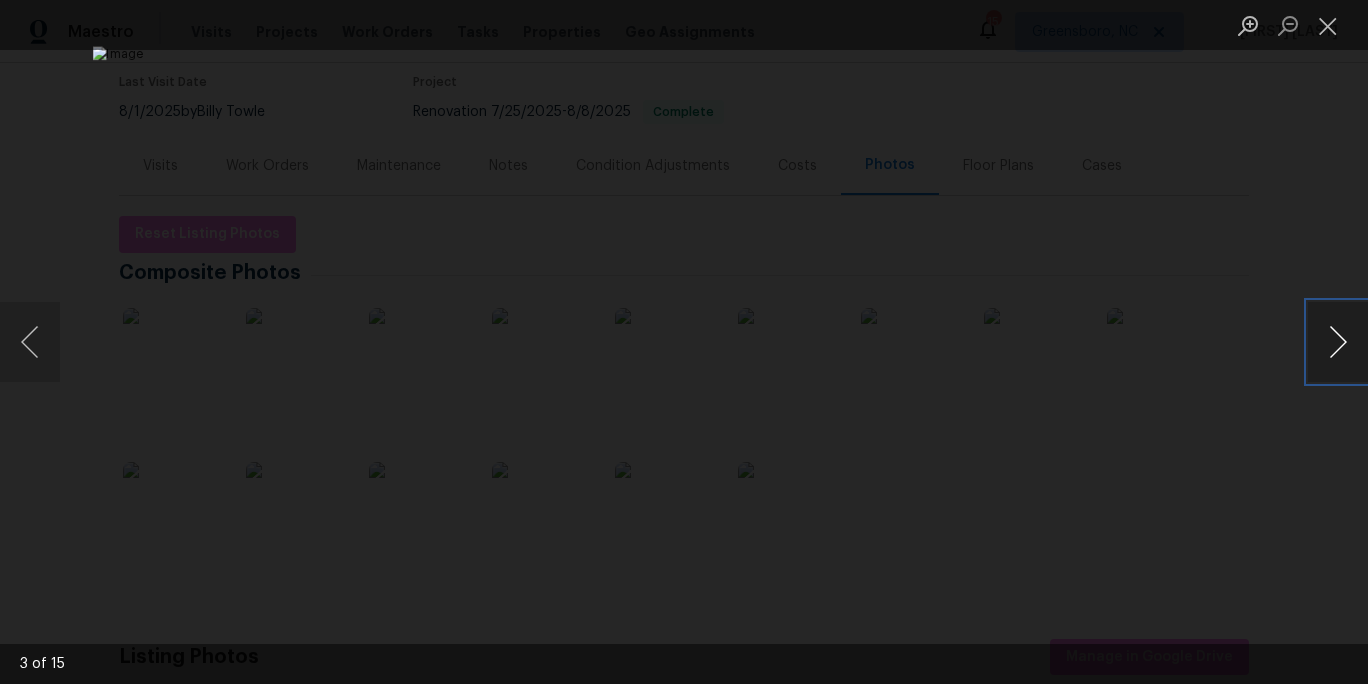 click at bounding box center [1338, 342] 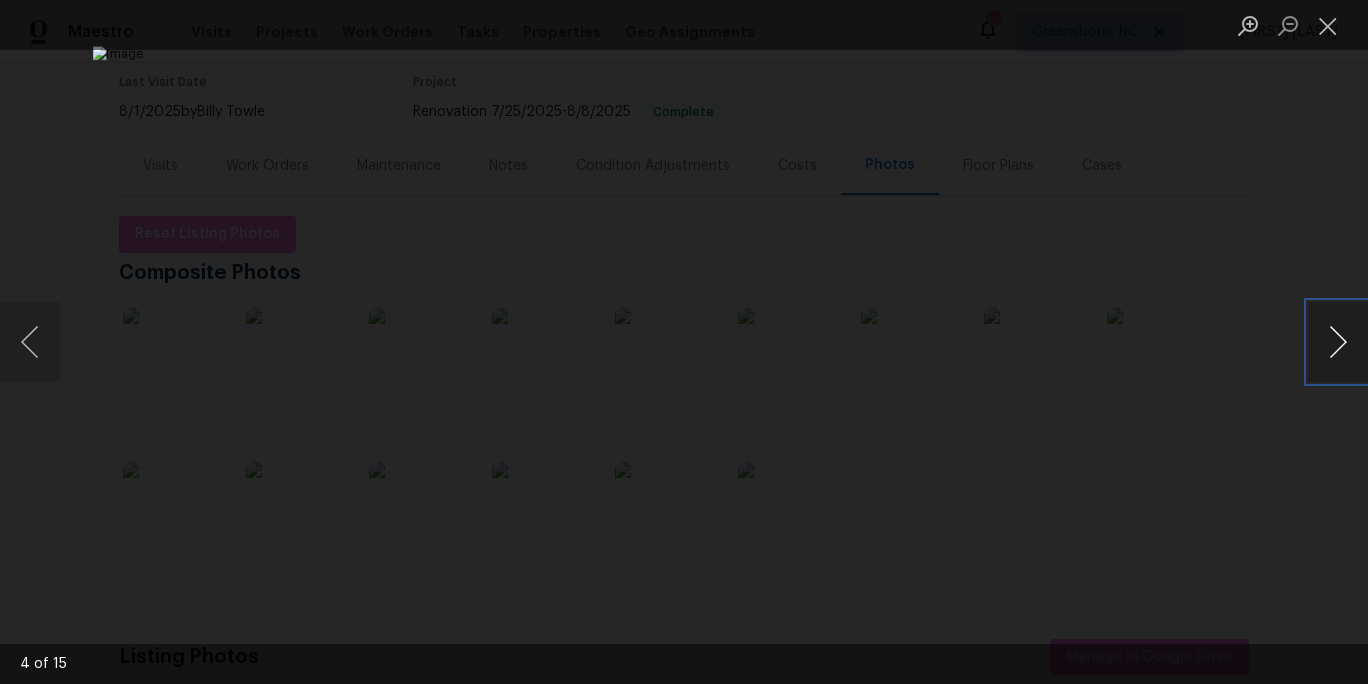 click at bounding box center (1338, 342) 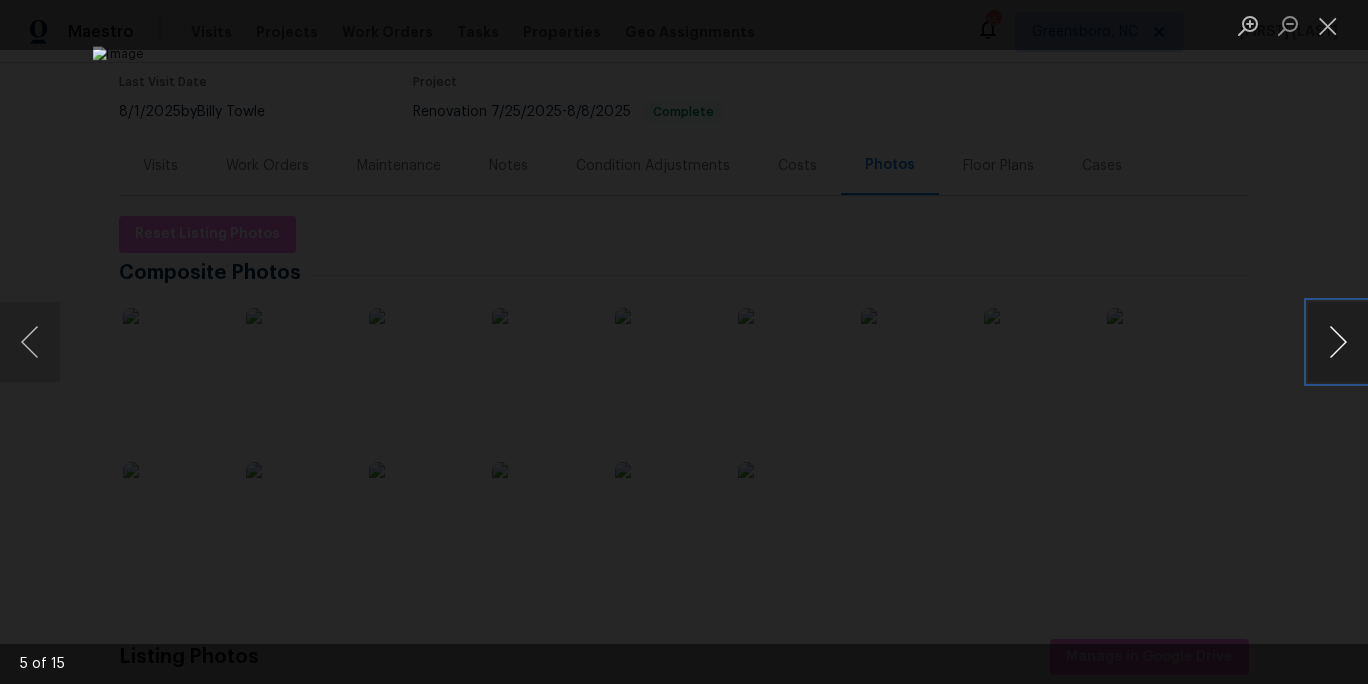 click at bounding box center (1338, 342) 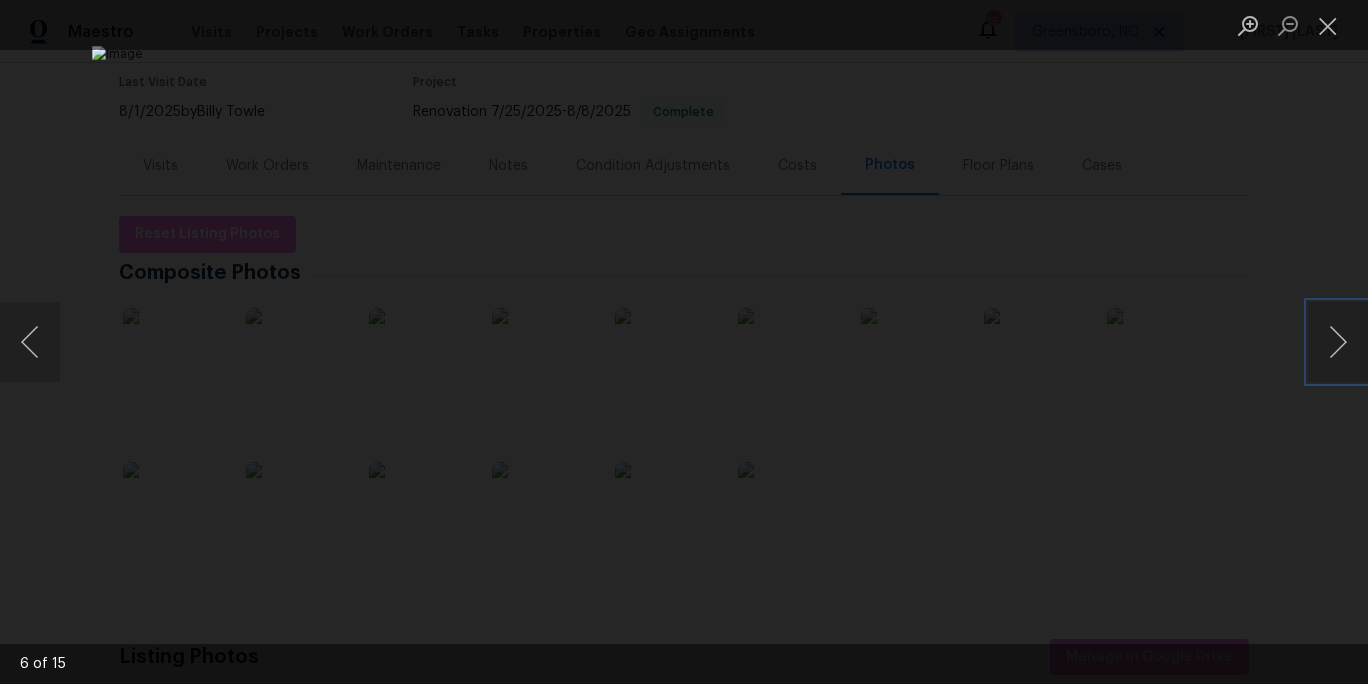 drag, startPoint x: 1308, startPoint y: 337, endPoint x: 1167, endPoint y: 230, distance: 177.00282 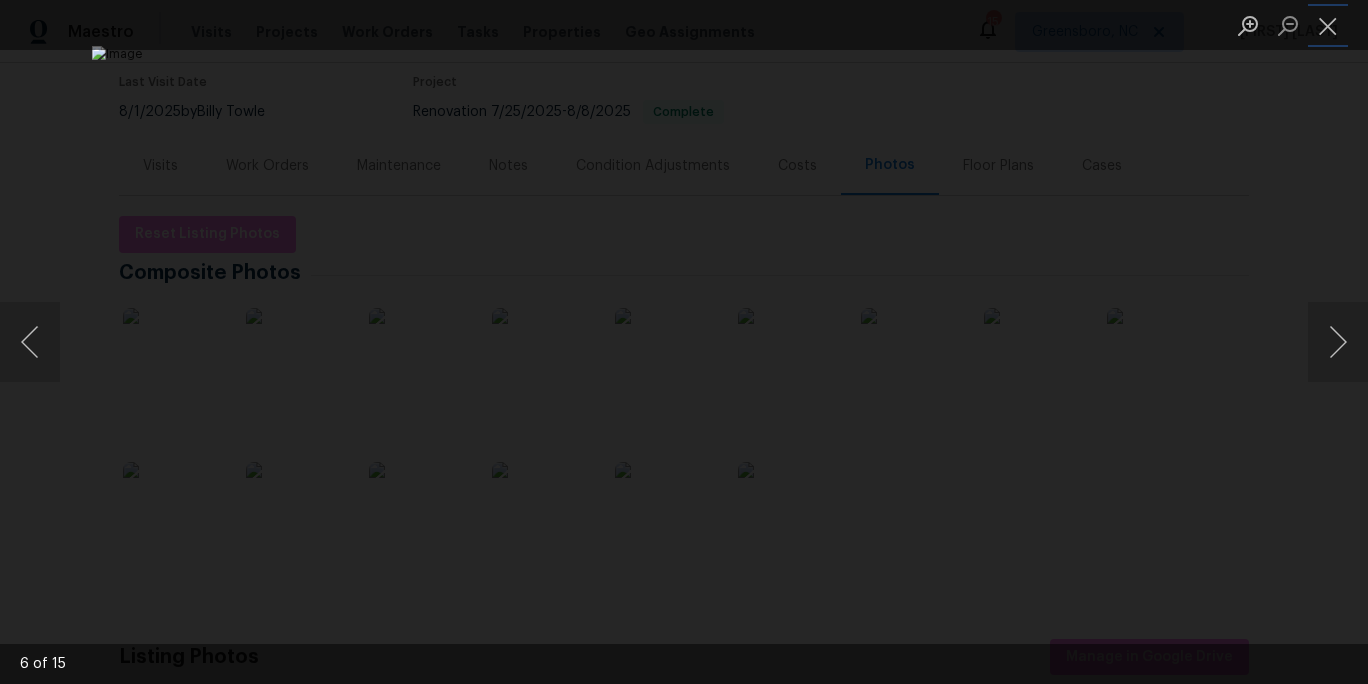 drag, startPoint x: 1325, startPoint y: 30, endPoint x: 1314, endPoint y: 48, distance: 21.095022 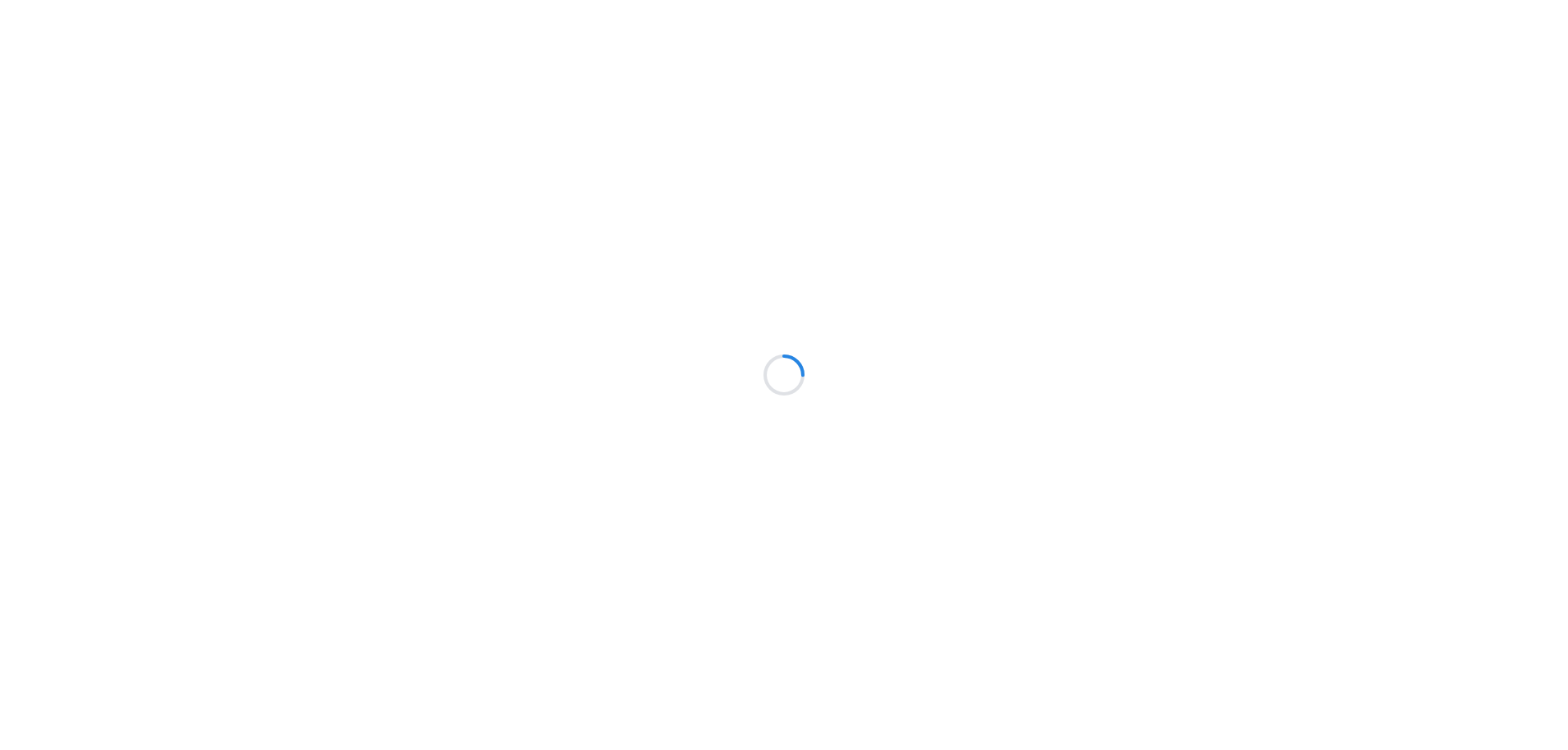 scroll, scrollTop: 0, scrollLeft: 0, axis: both 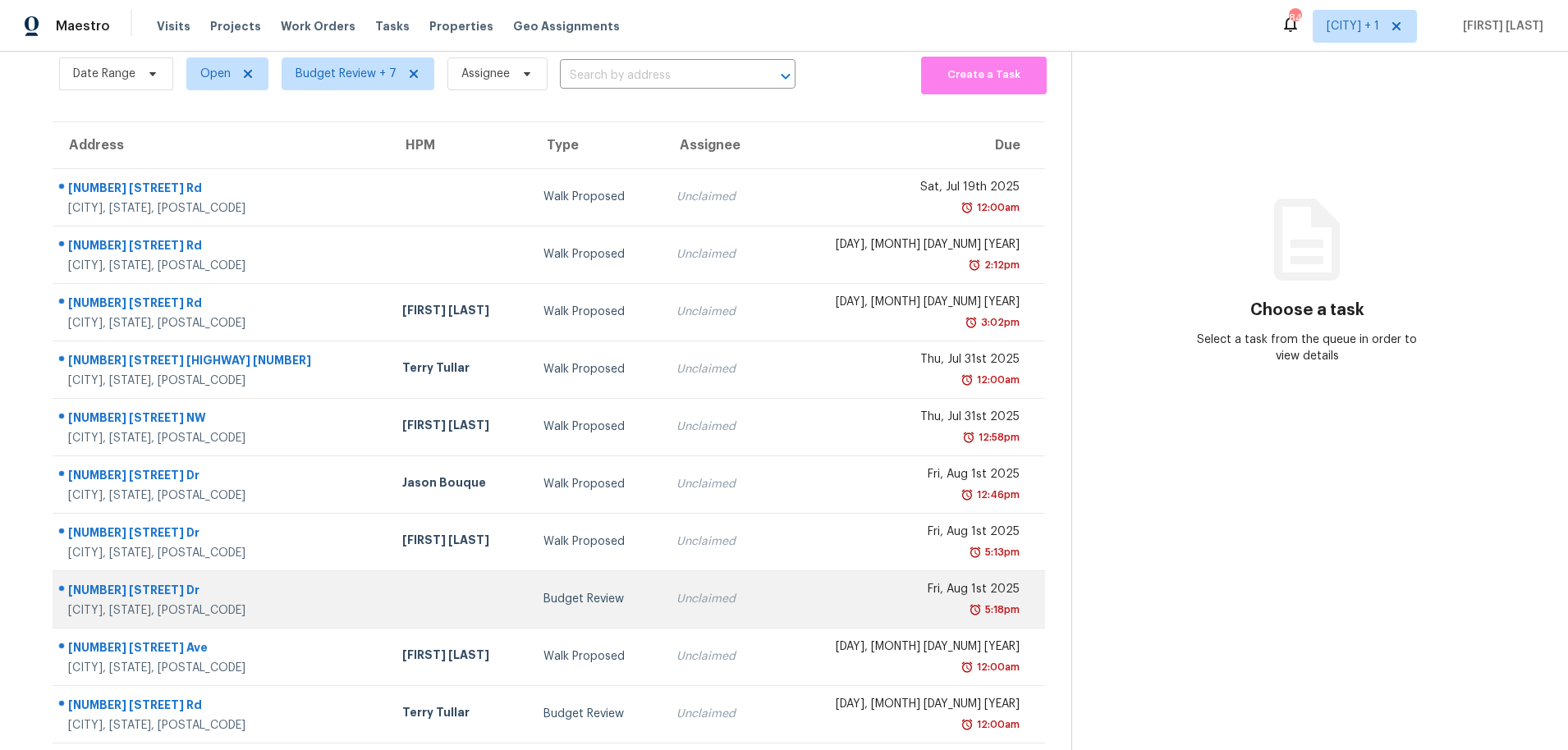 click on "3102 Hollywood Dr" at bounding box center [222, 592] 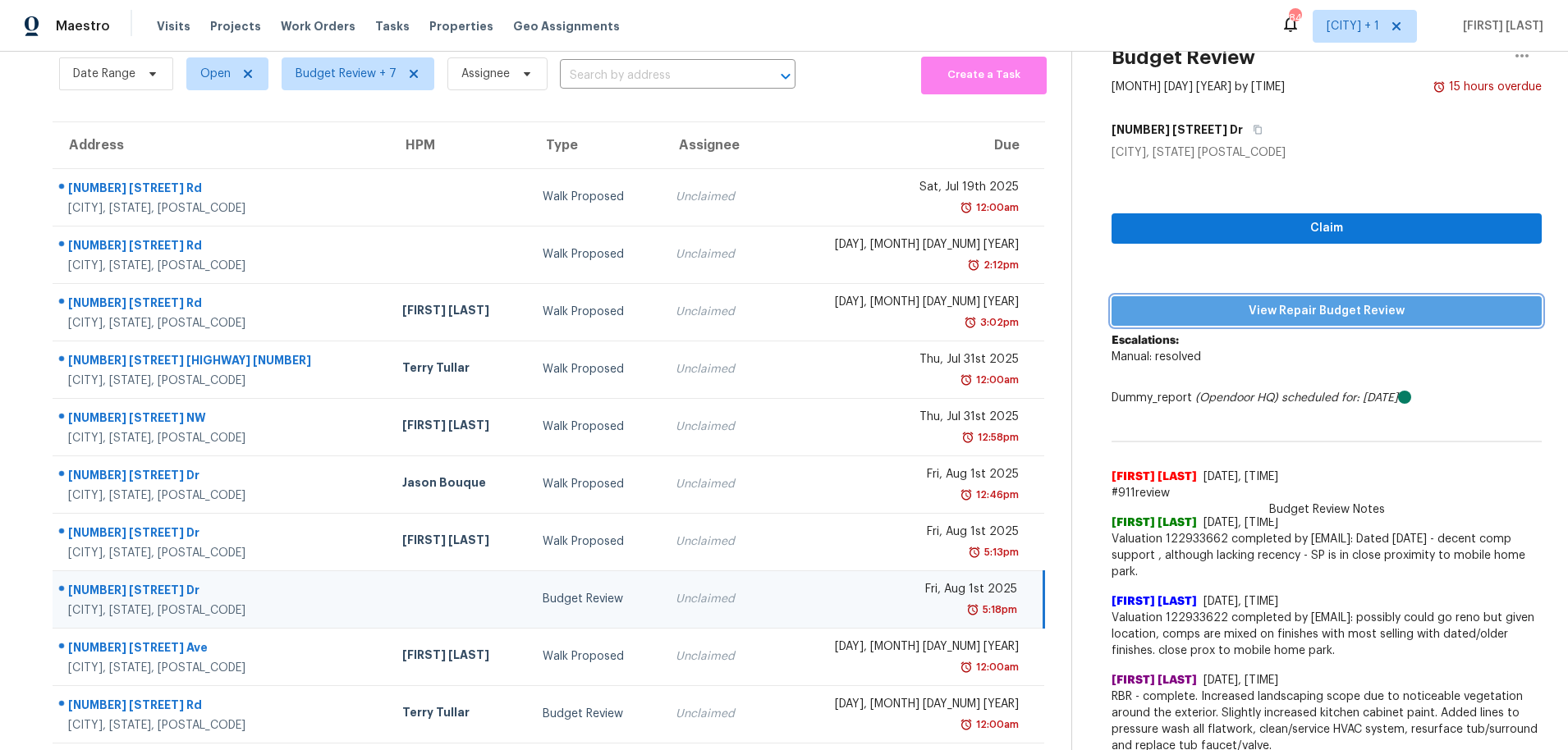 click on "View Repair Budget Review" at bounding box center (1327, 311) 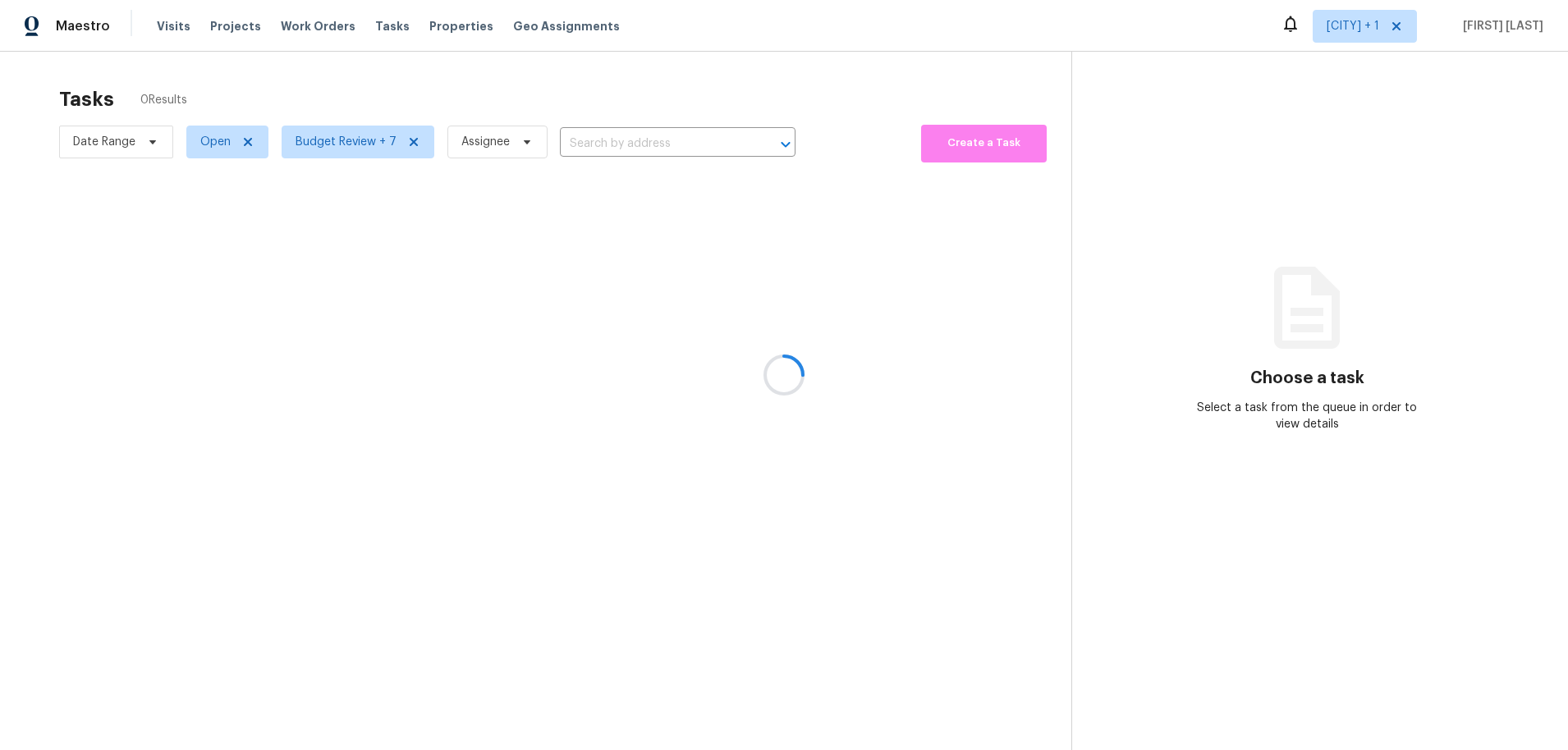 scroll, scrollTop: 0, scrollLeft: 0, axis: both 